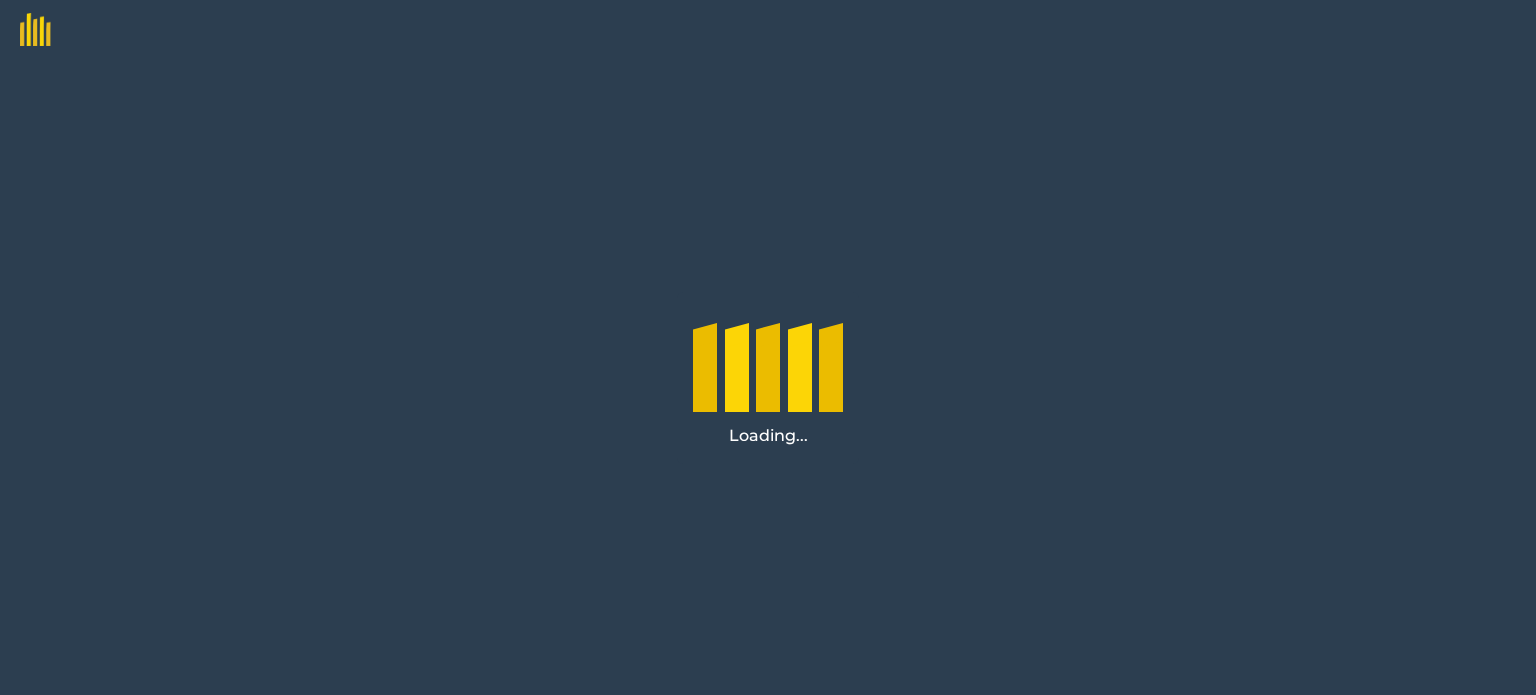scroll, scrollTop: 0, scrollLeft: 0, axis: both 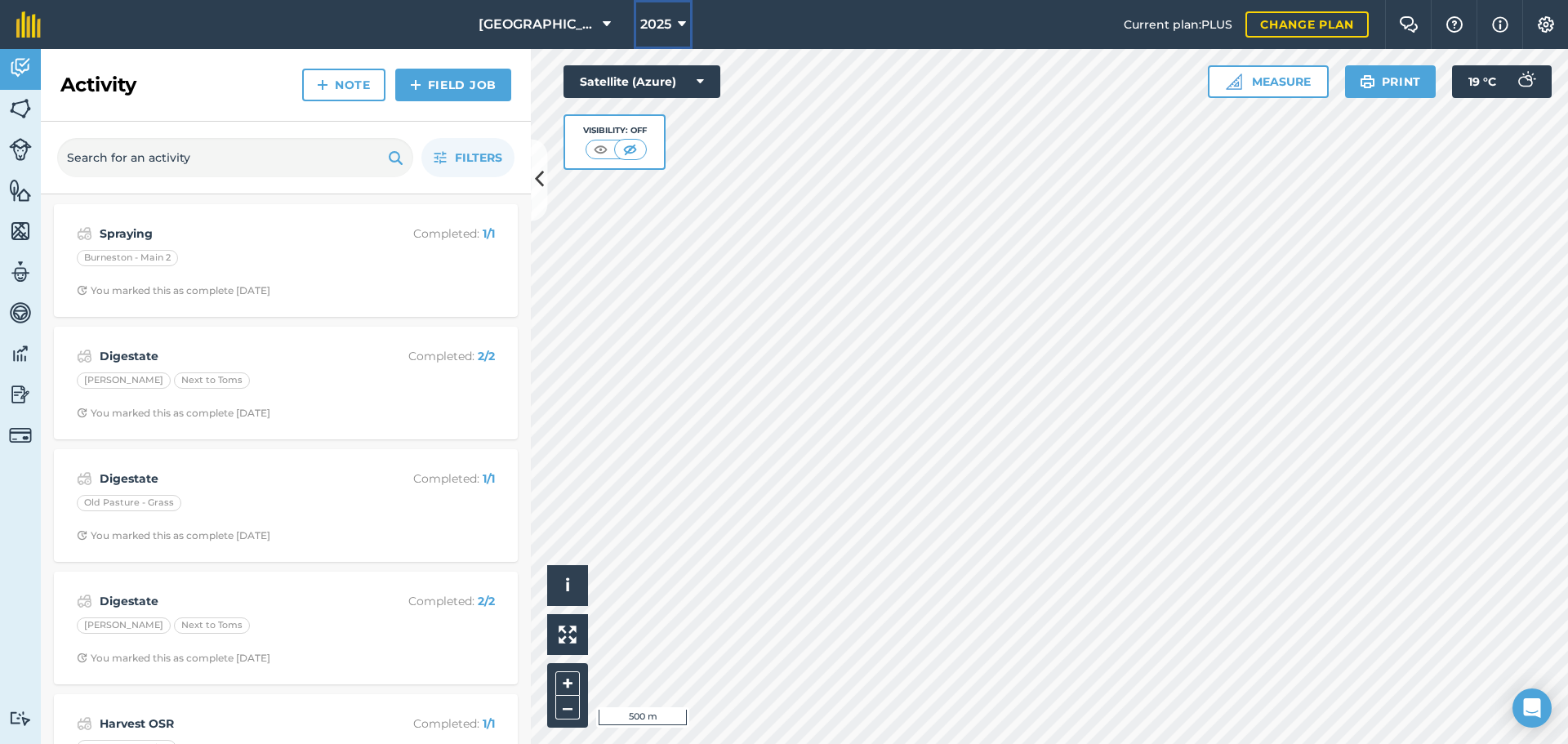 click at bounding box center (682, 25) 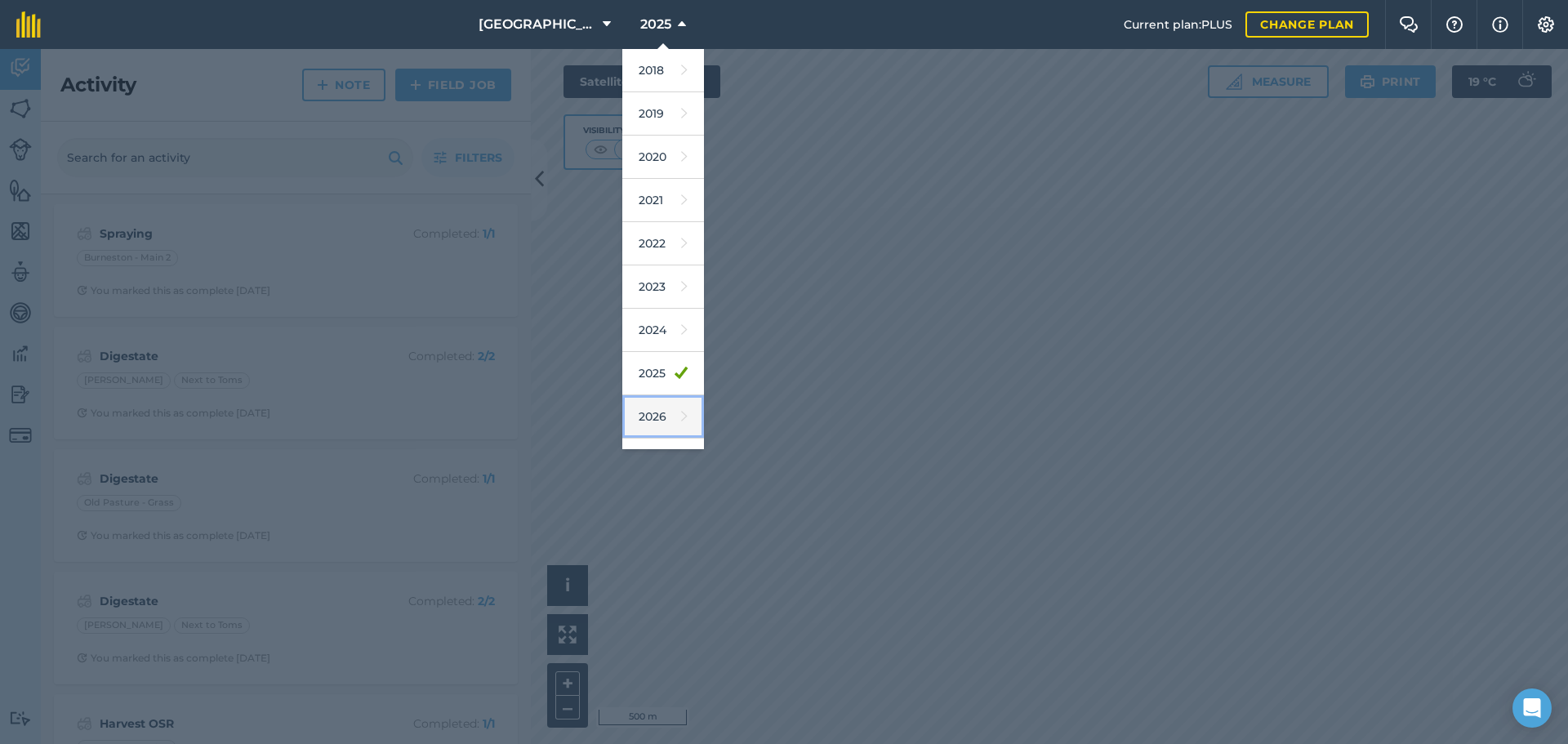 click on "2026" at bounding box center [663, 417] 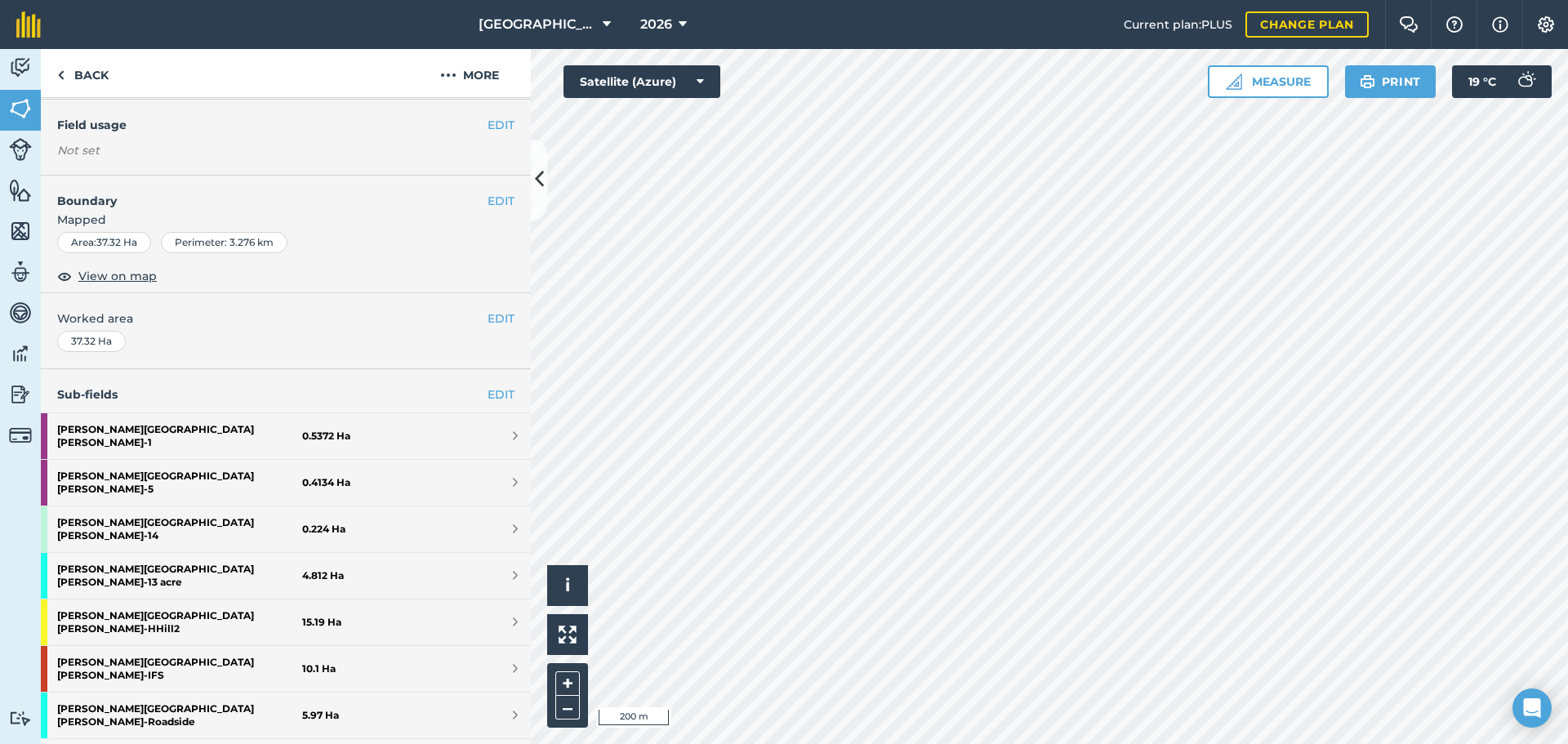 scroll, scrollTop: 163, scrollLeft: 0, axis: vertical 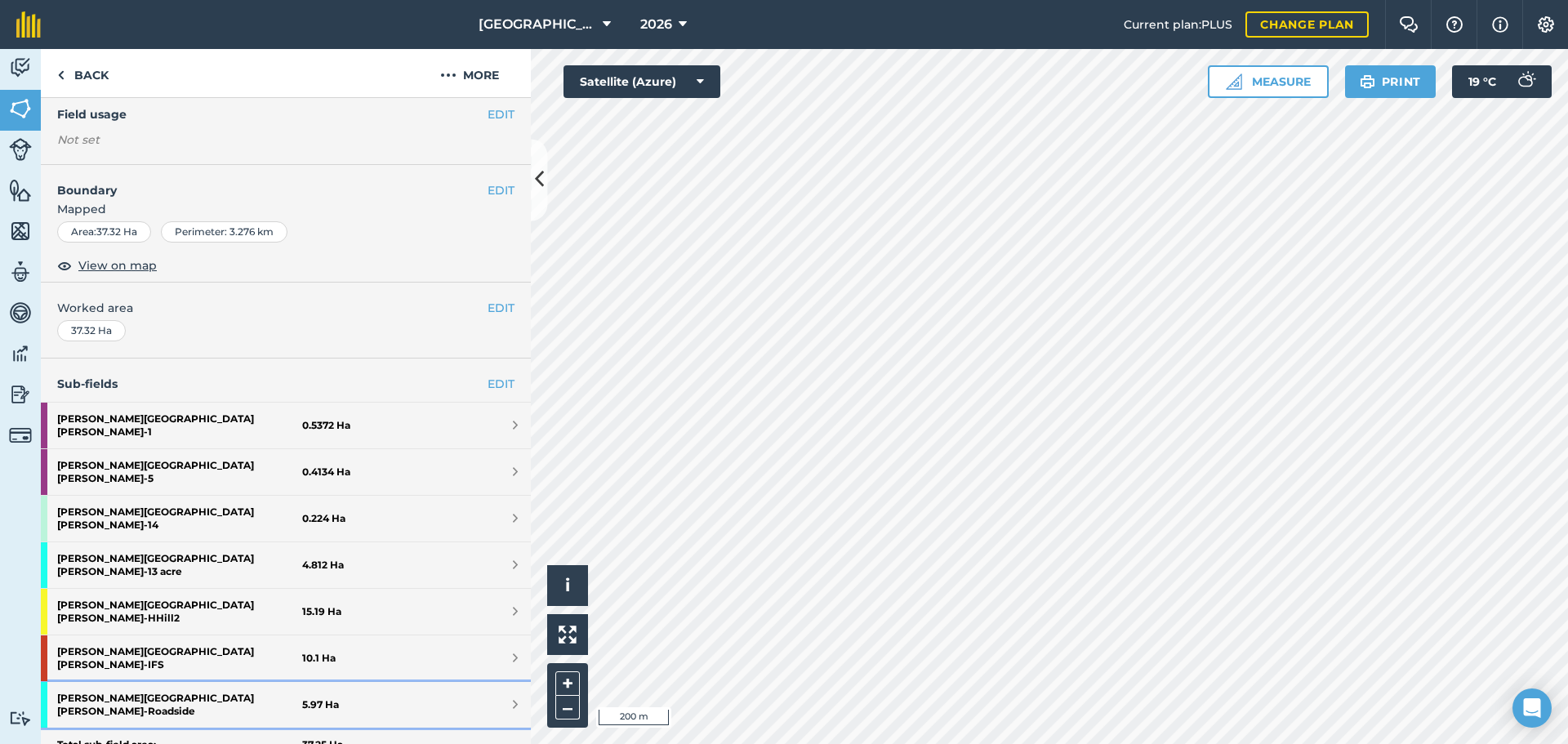 click on "[PERSON_NAME][GEOGRAPHIC_DATA][PERSON_NAME]  -  [GEOGRAPHIC_DATA]" at bounding box center (180, 705) 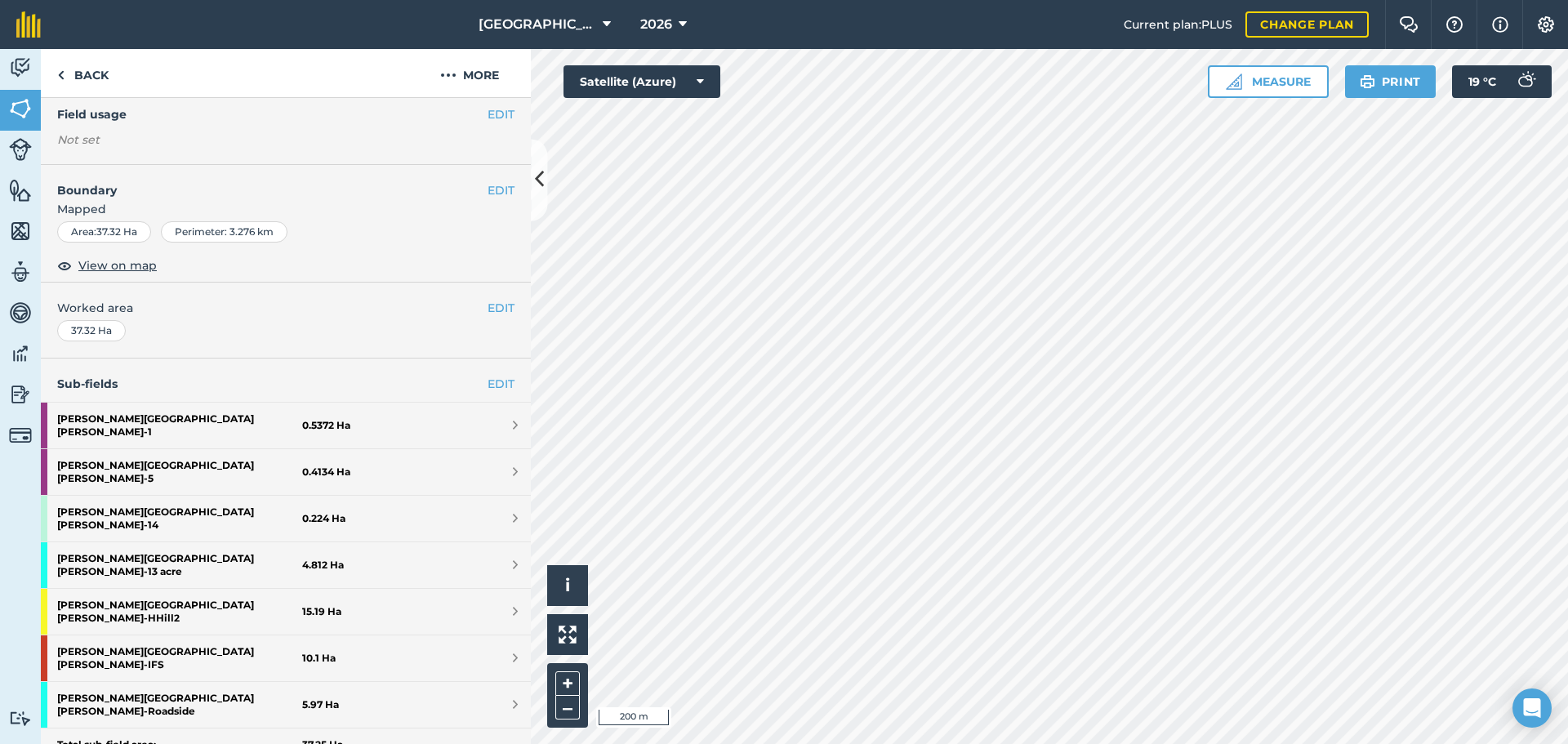 scroll, scrollTop: 0, scrollLeft: 0, axis: both 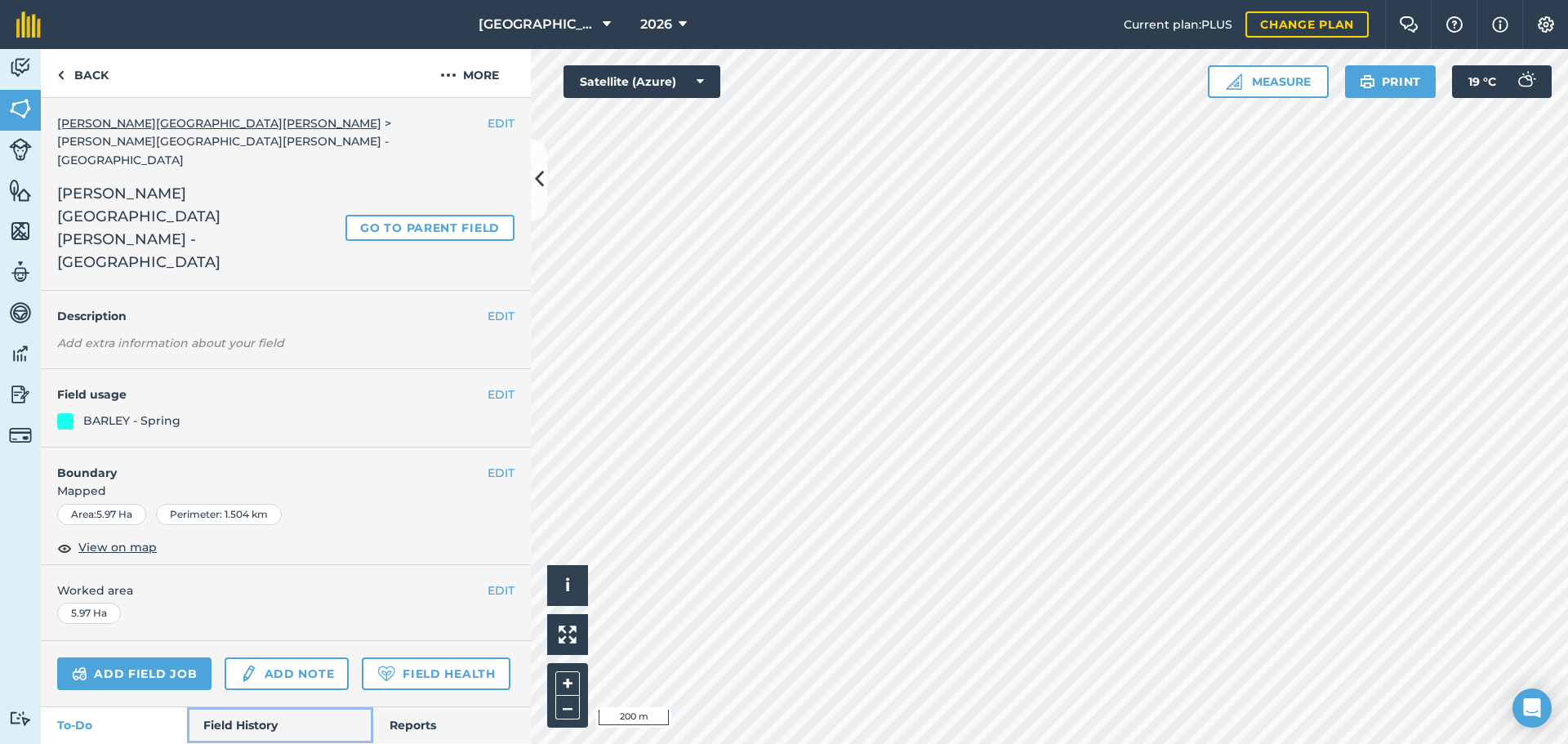 click on "Field History" at bounding box center (279, 725) 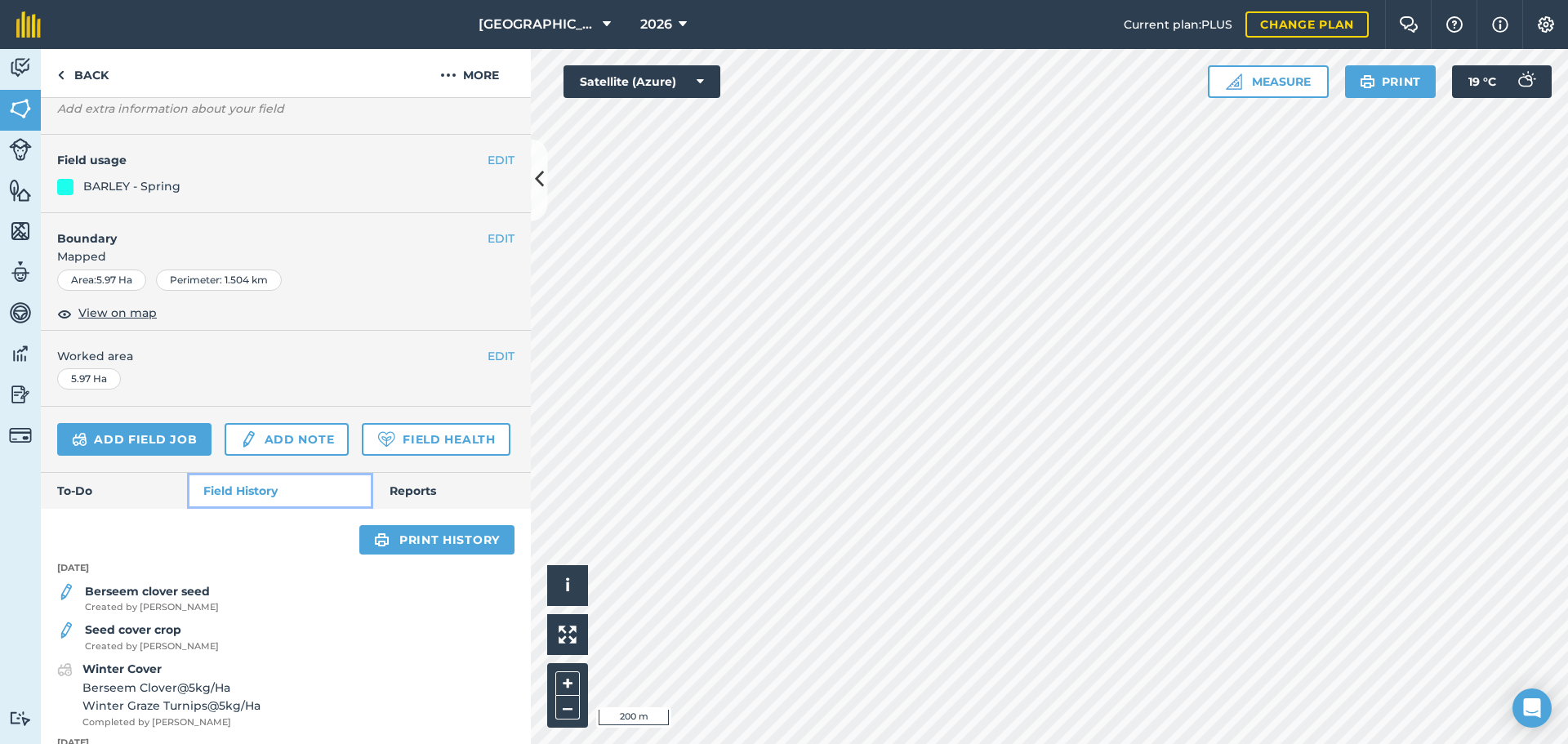 scroll, scrollTop: 258, scrollLeft: 0, axis: vertical 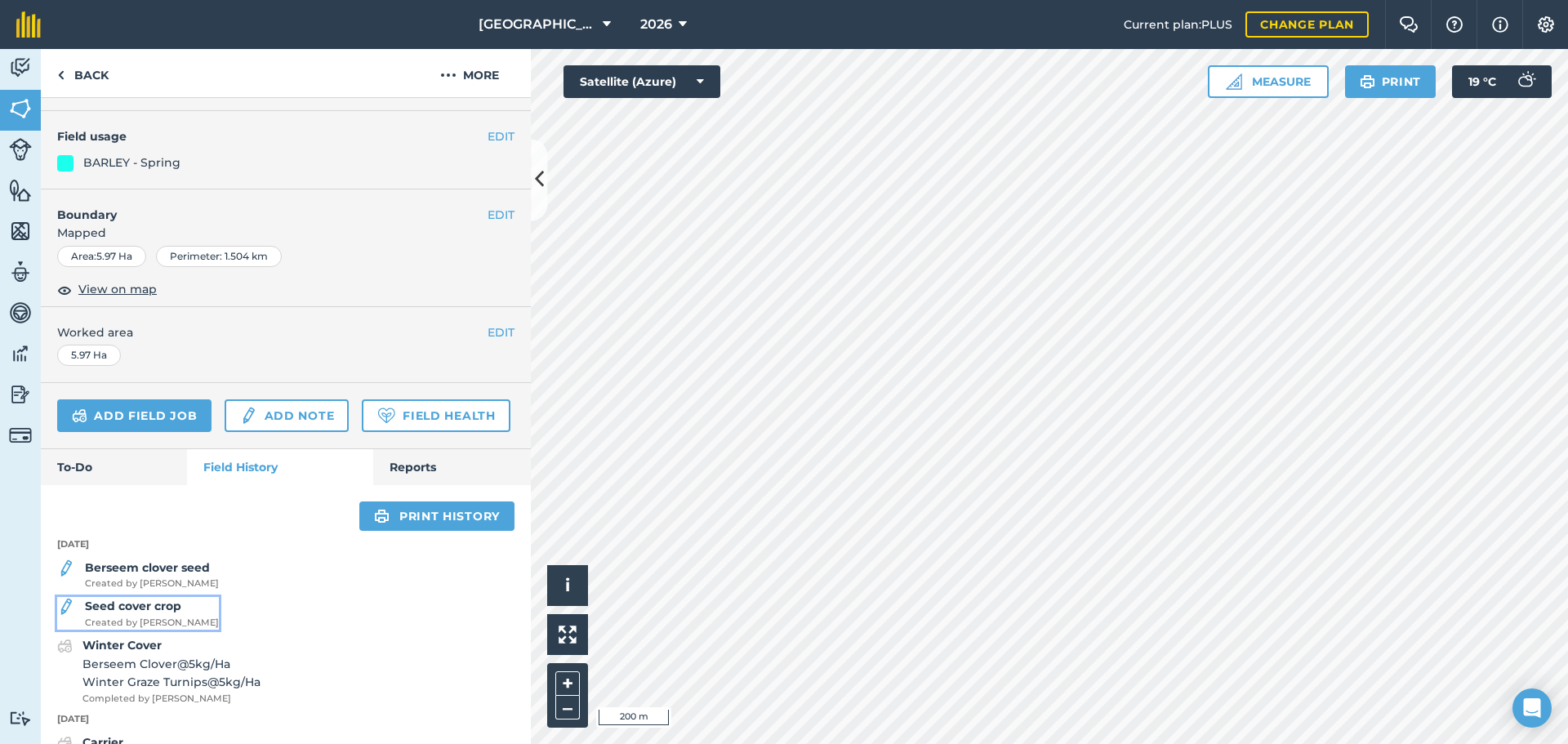 click on "Seed cover crop" at bounding box center (133, 606) 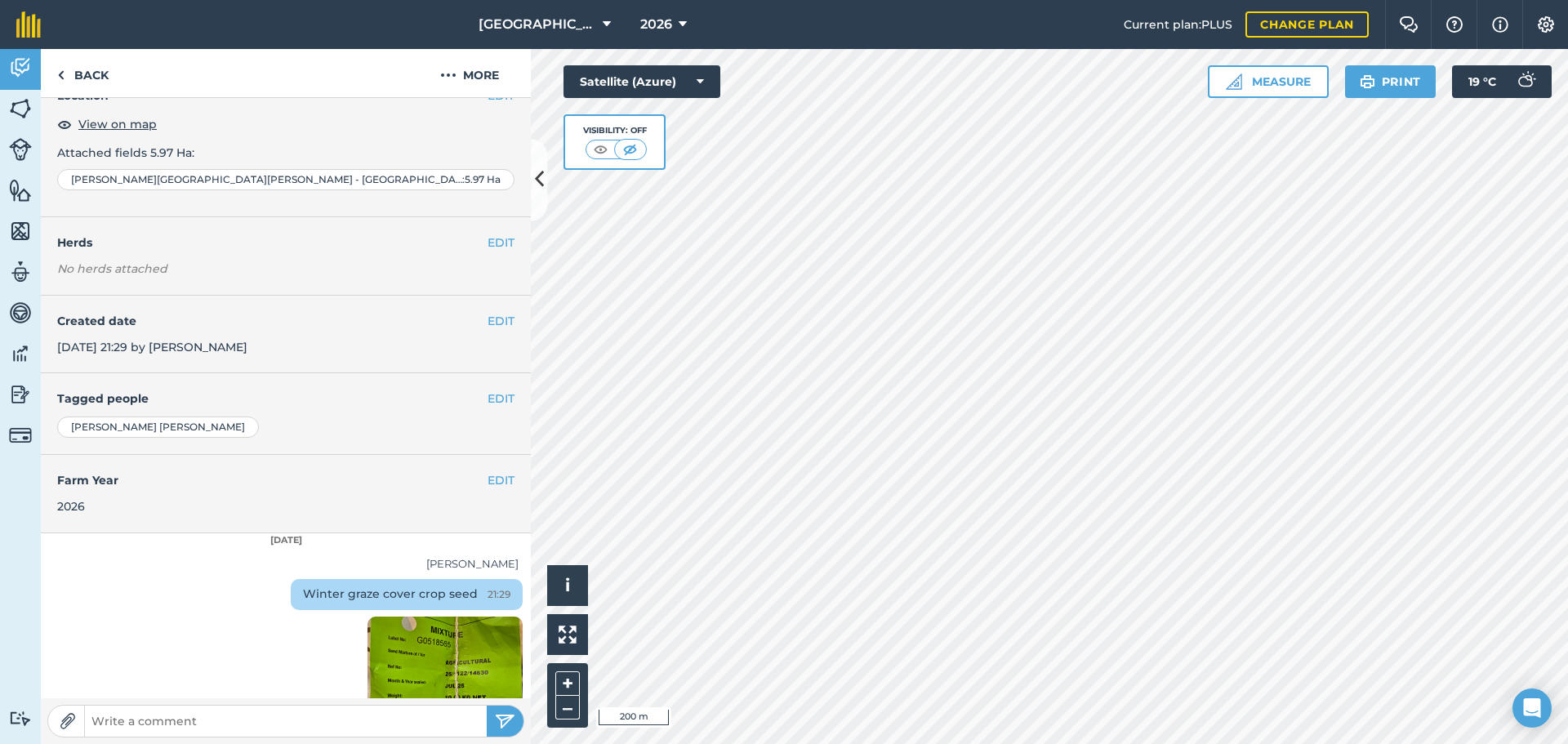 scroll, scrollTop: 164, scrollLeft: 0, axis: vertical 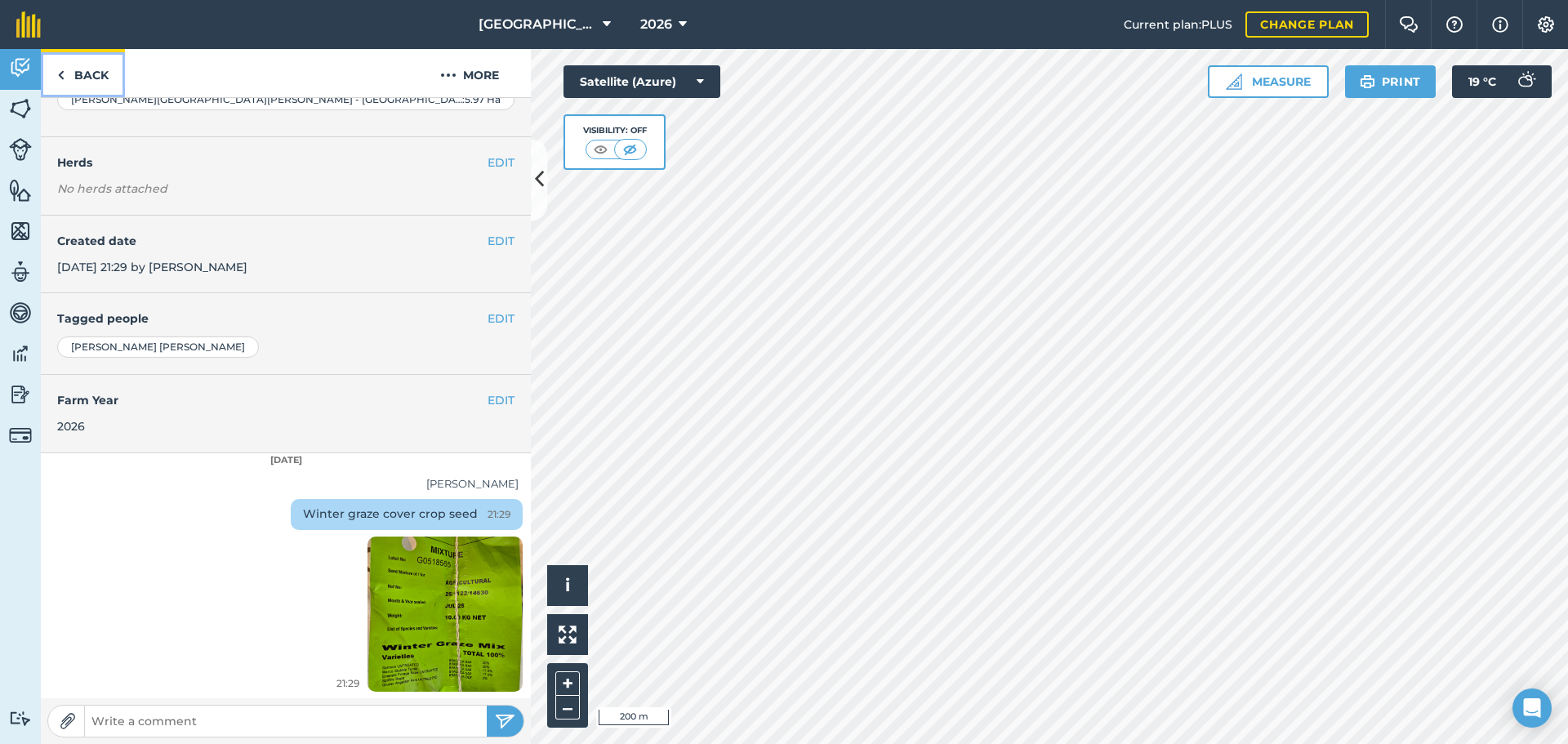 click on "Back" at bounding box center [82, 73] 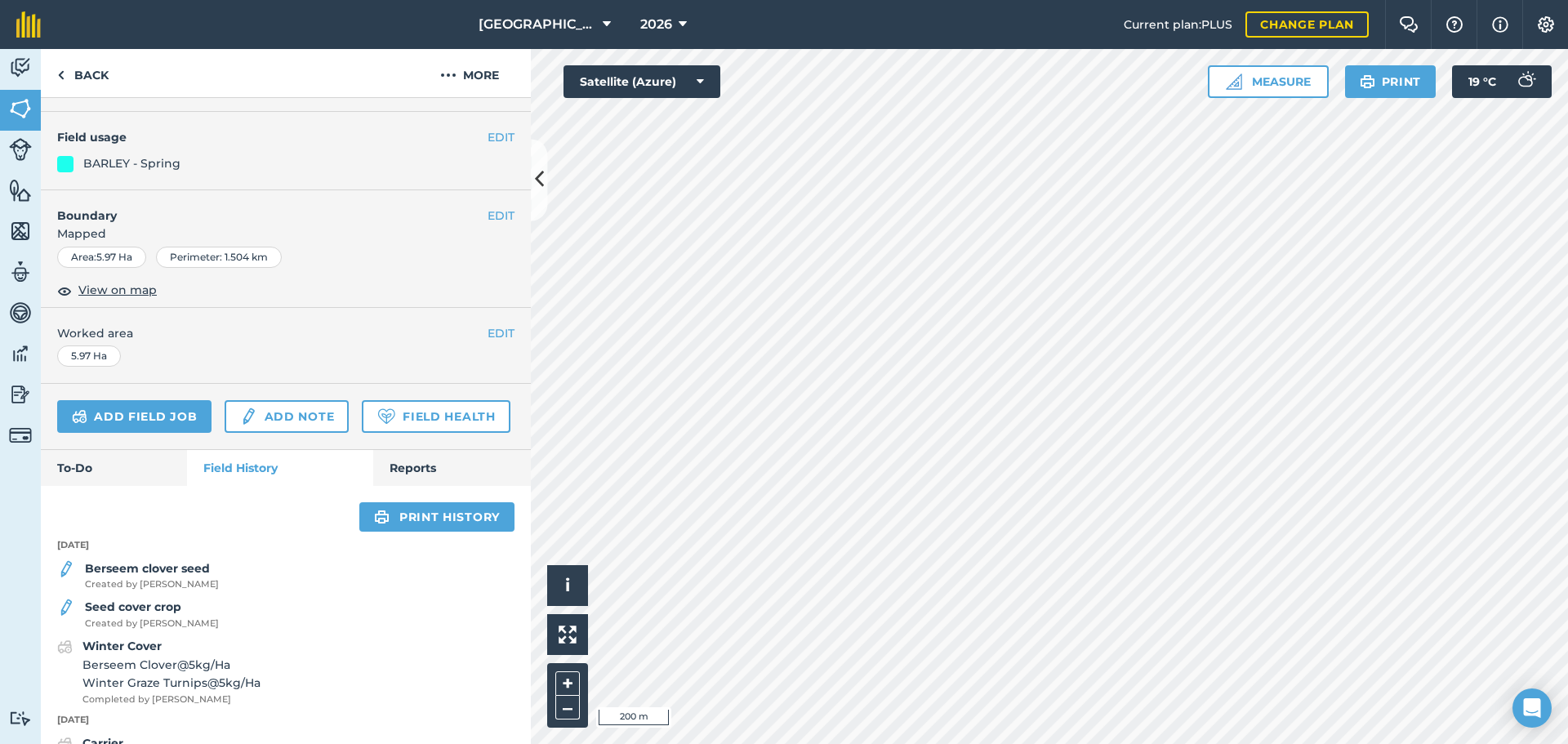 scroll, scrollTop: 258, scrollLeft: 0, axis: vertical 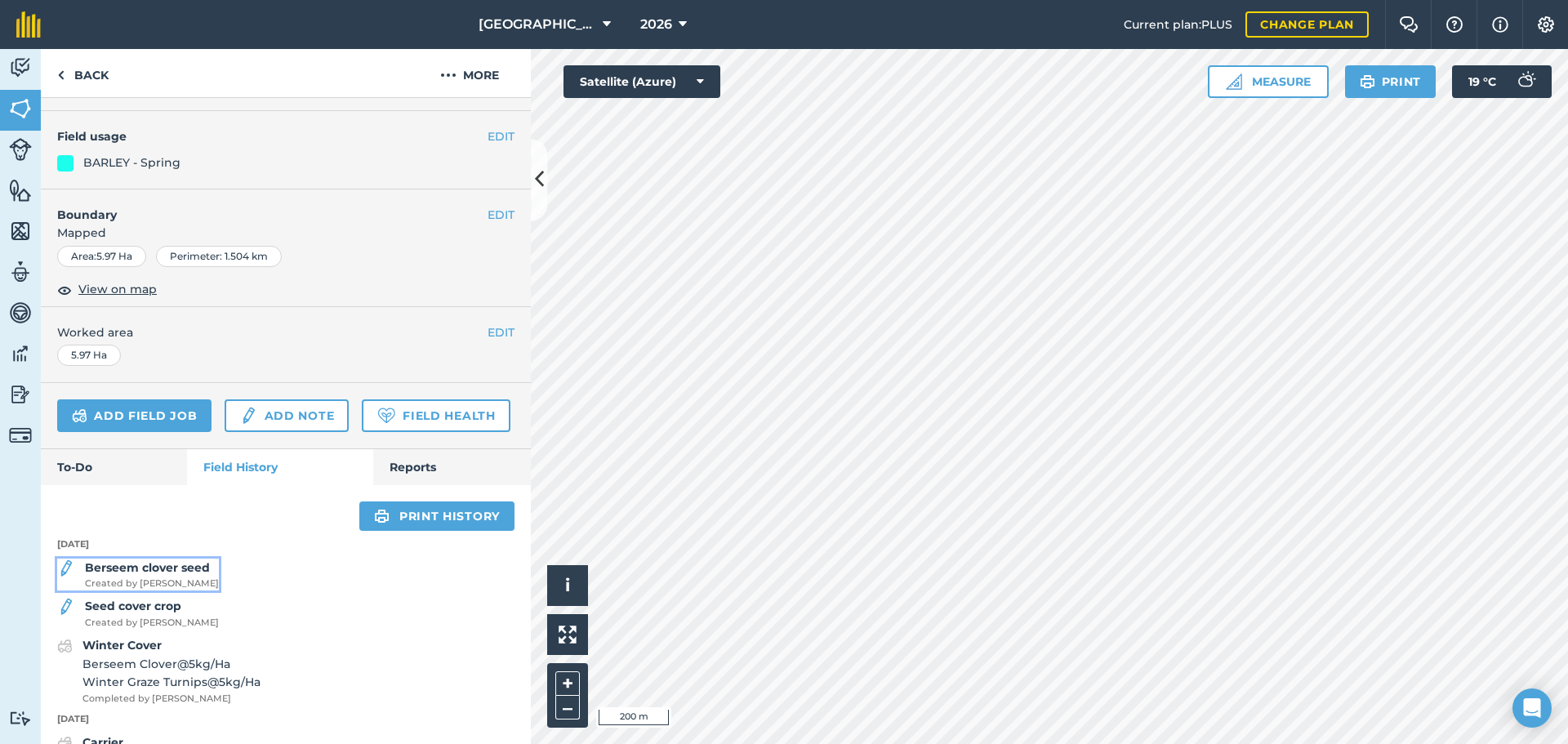 click on "Berseem clover seed" at bounding box center (147, 568) 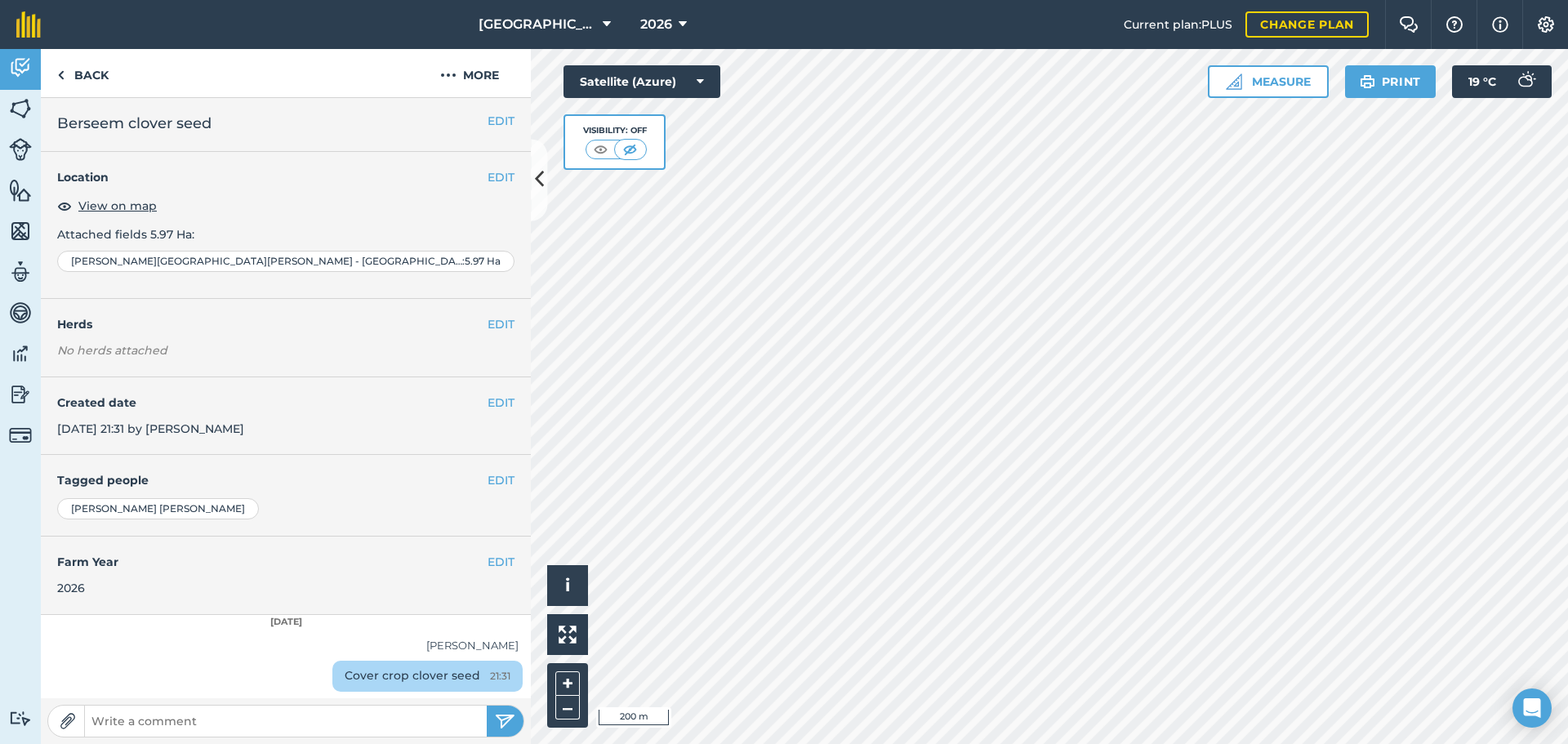 scroll, scrollTop: 0, scrollLeft: 0, axis: both 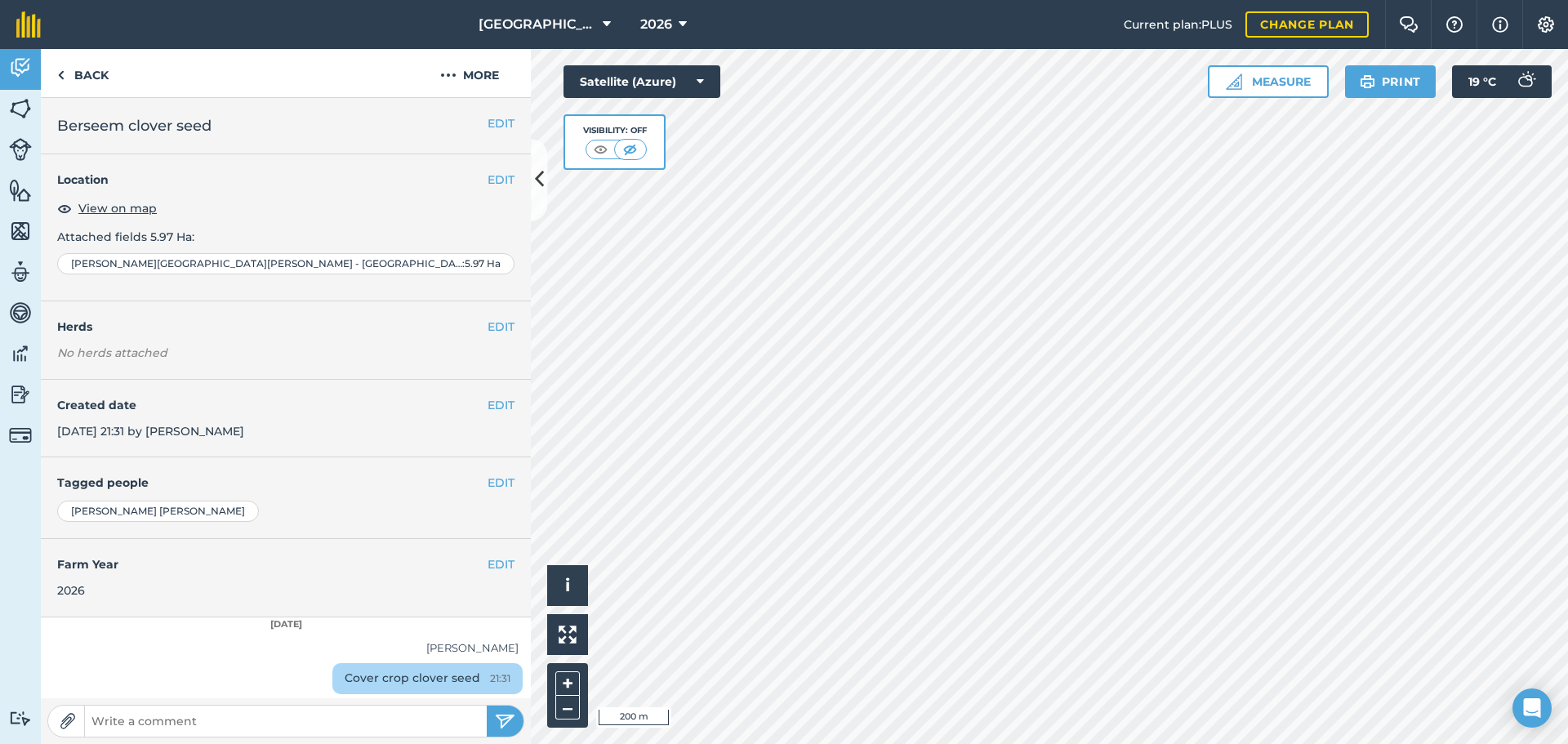 click on "Cover crop clover seed 21:31" at bounding box center [427, 679] 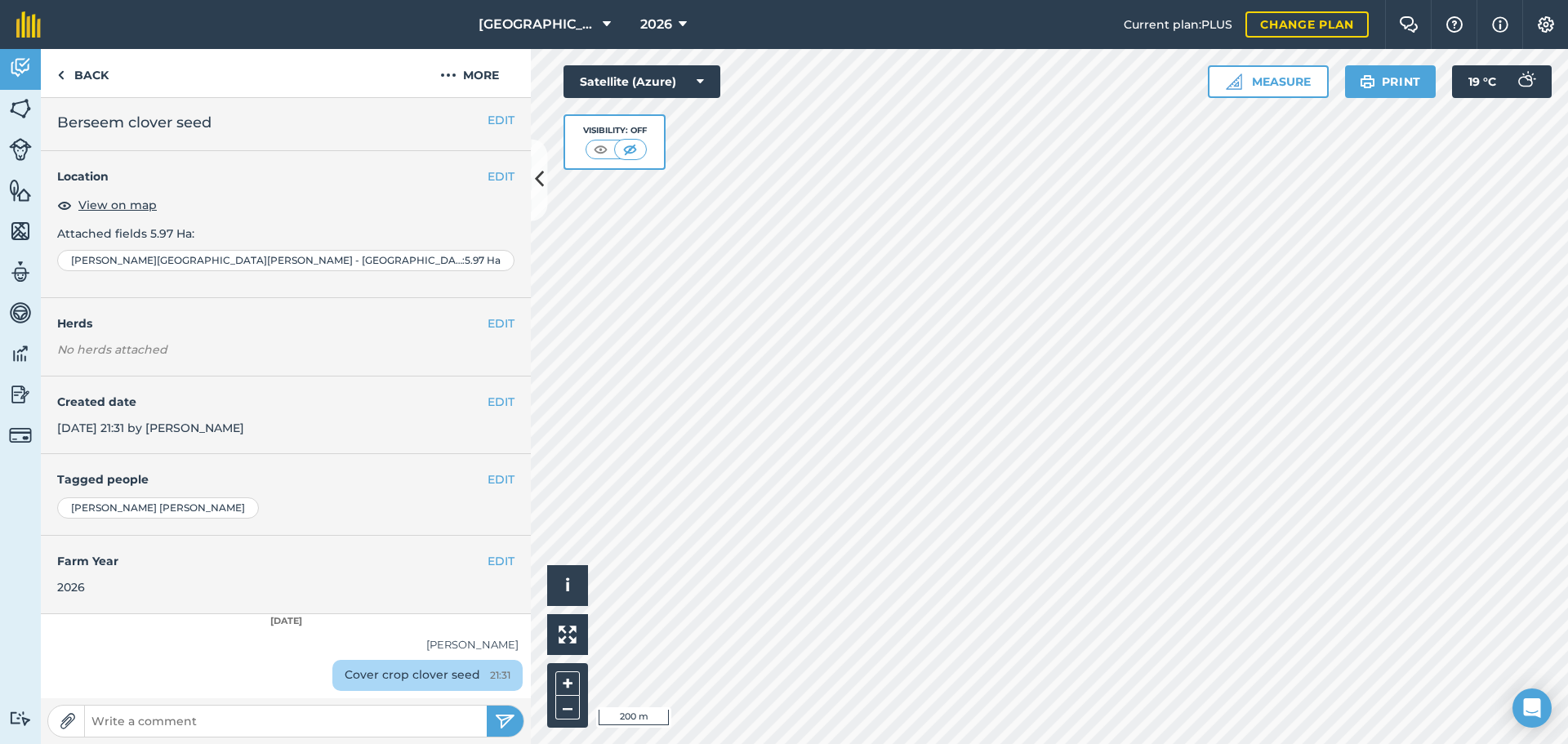 scroll, scrollTop: 0, scrollLeft: 0, axis: both 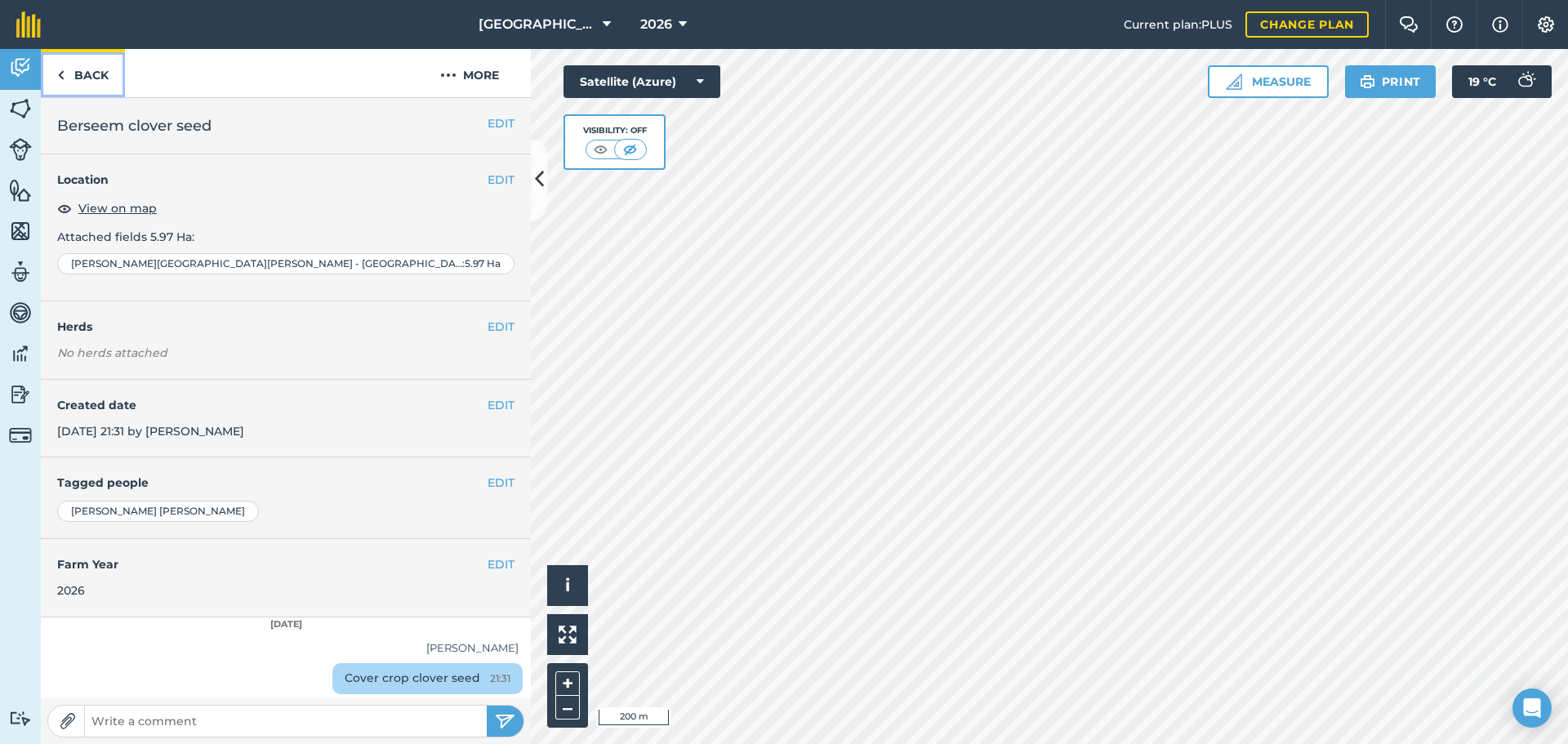 click on "Back" at bounding box center (82, 73) 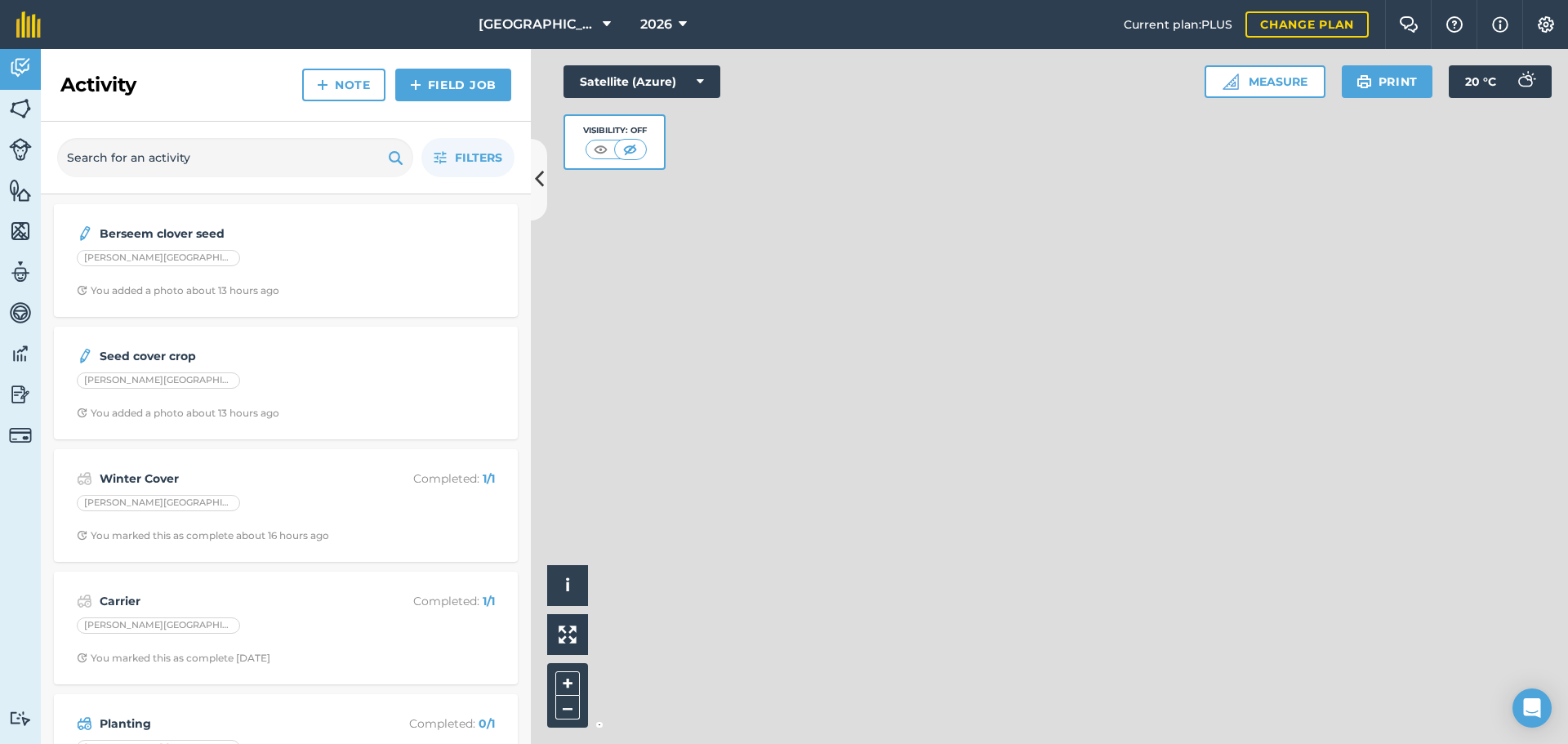 scroll, scrollTop: 0, scrollLeft: 0, axis: both 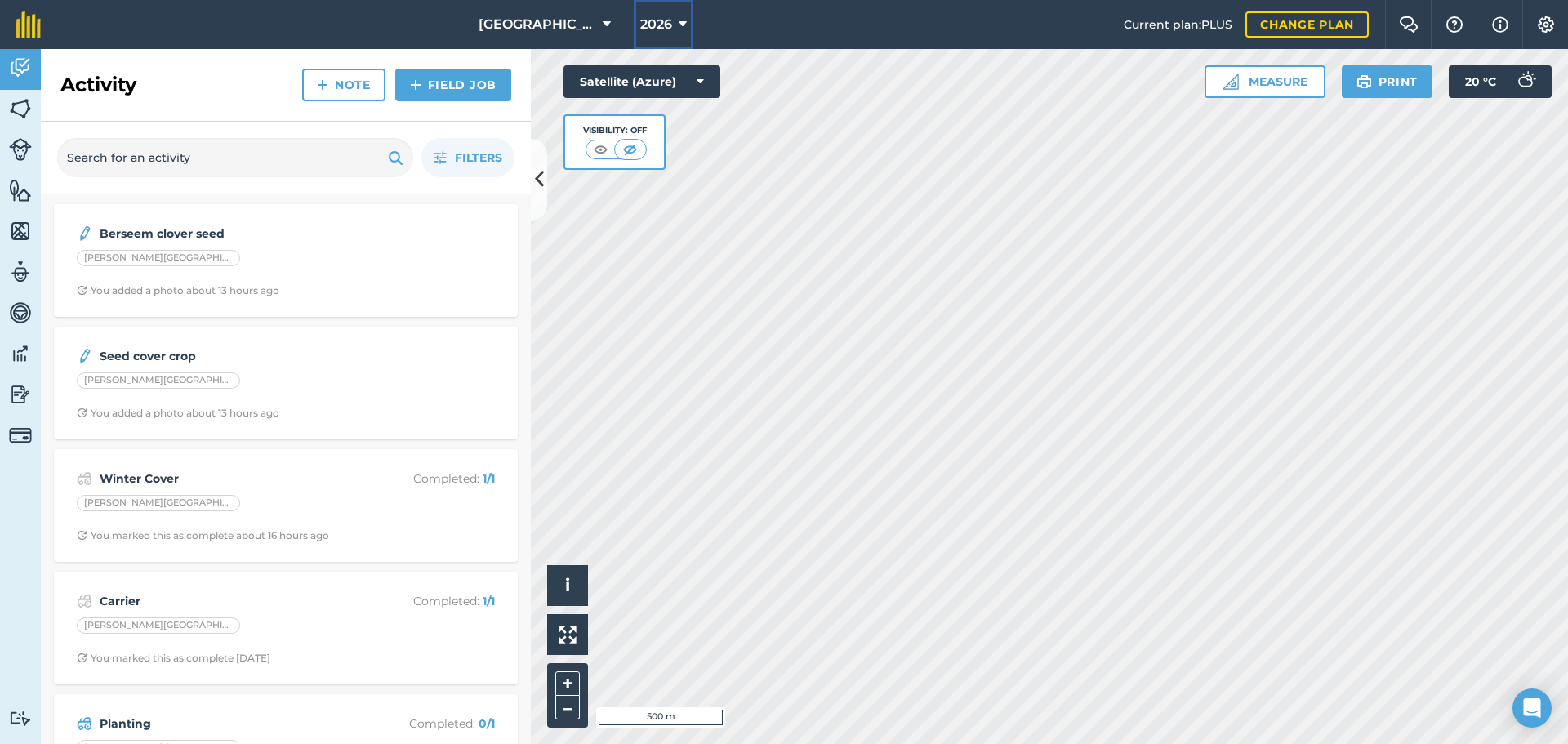click on "2026" at bounding box center [663, 25] 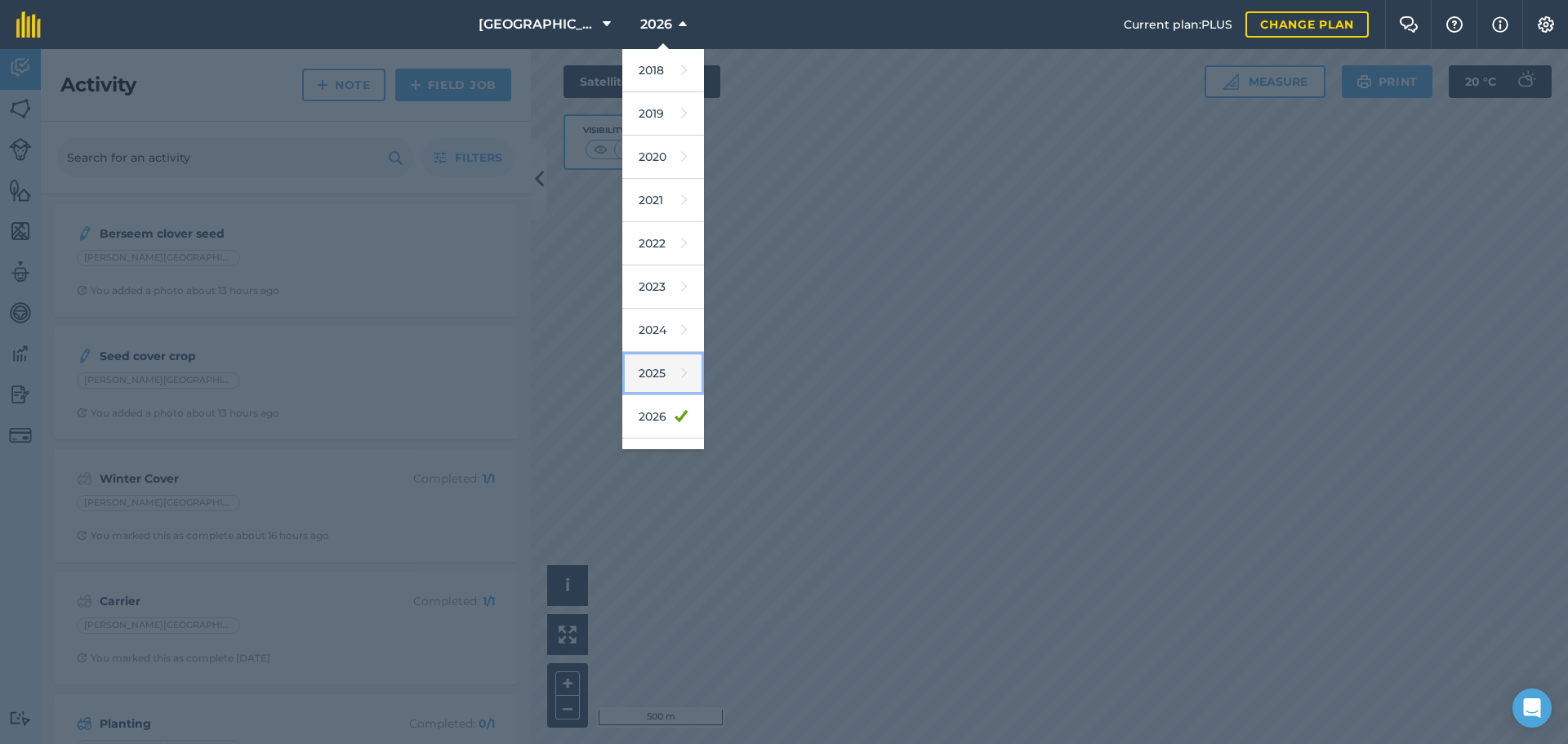click on "2025" at bounding box center (663, 373) 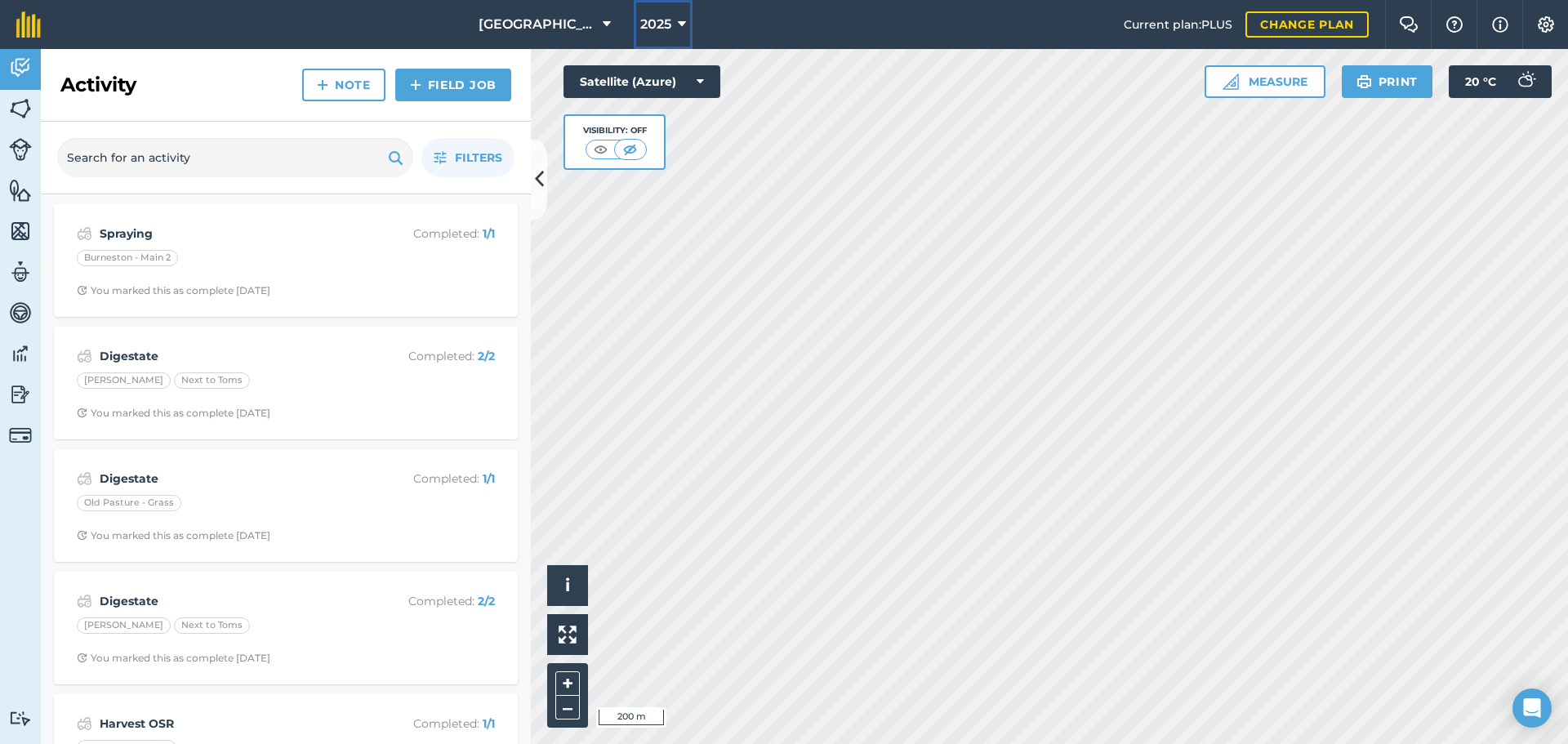 click at bounding box center [682, 25] 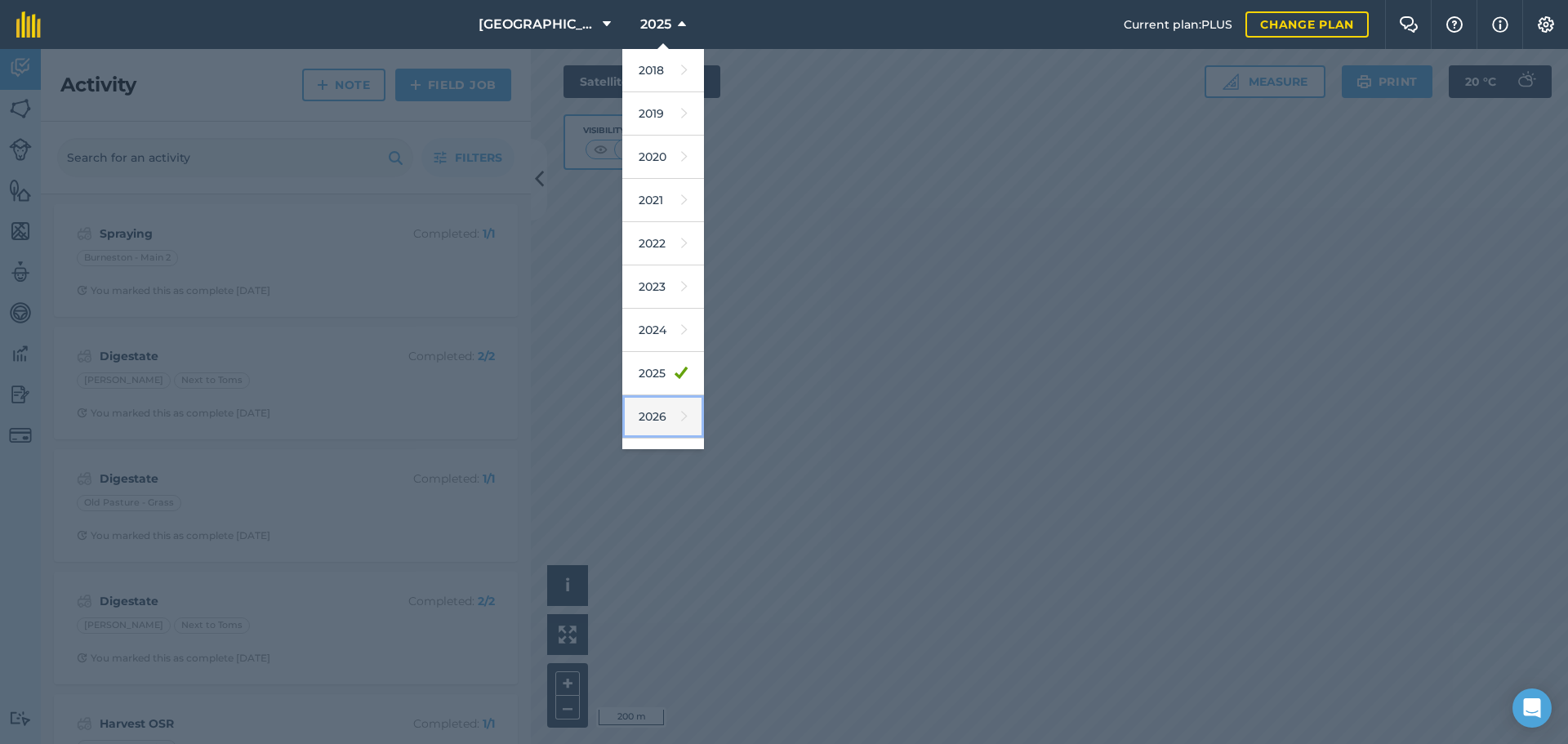 click on "2026" at bounding box center (663, 417) 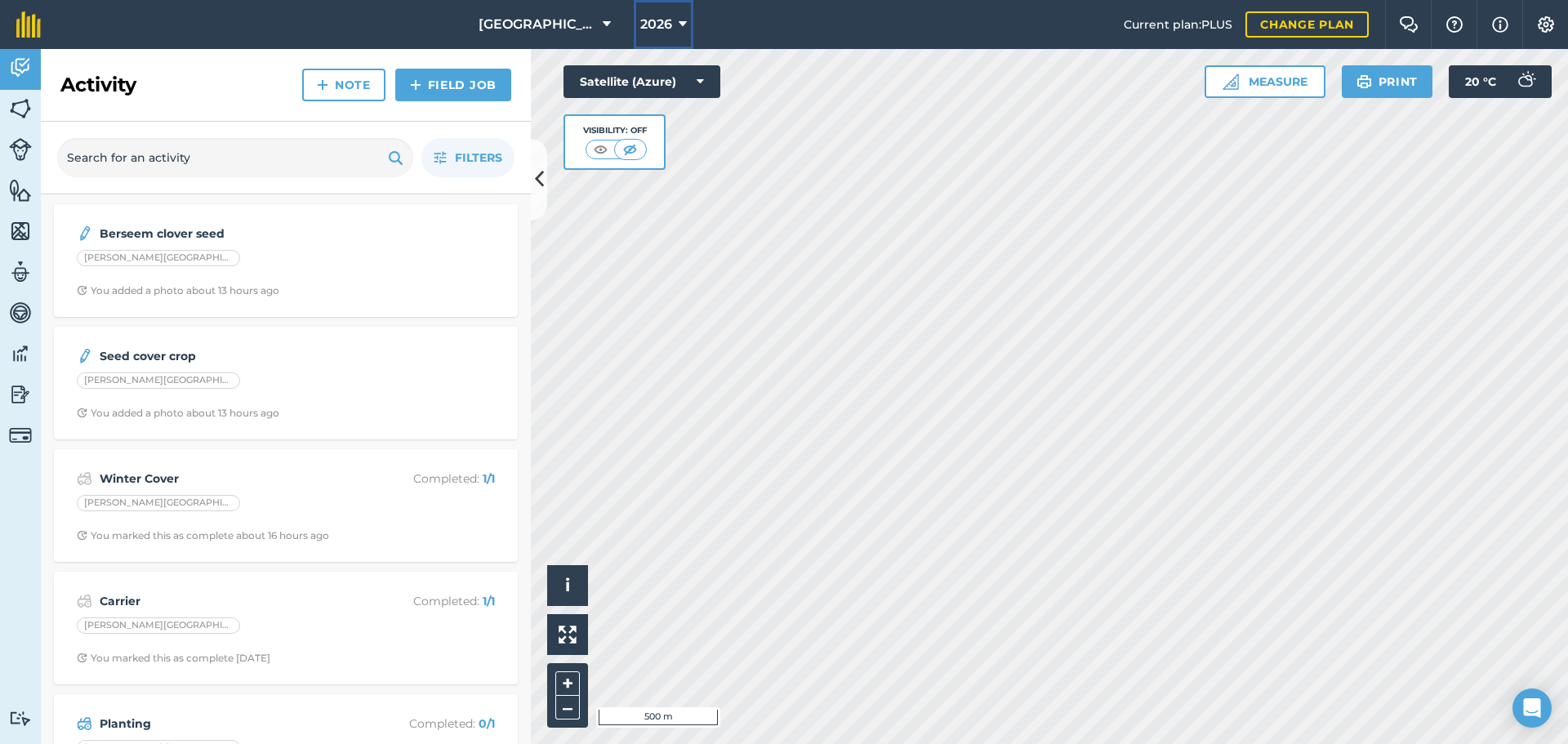 click at bounding box center (683, 25) 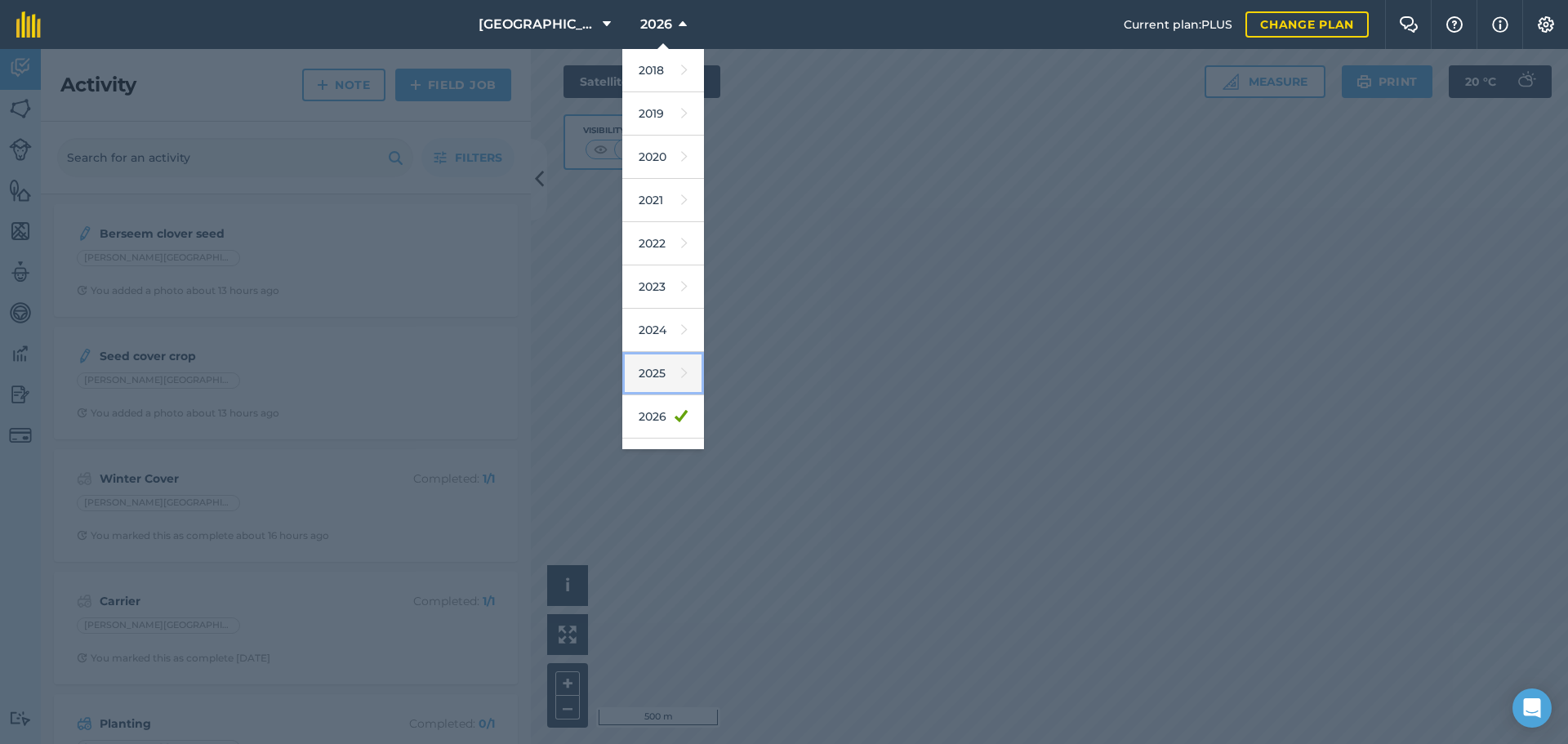 click on "2025" at bounding box center [663, 373] 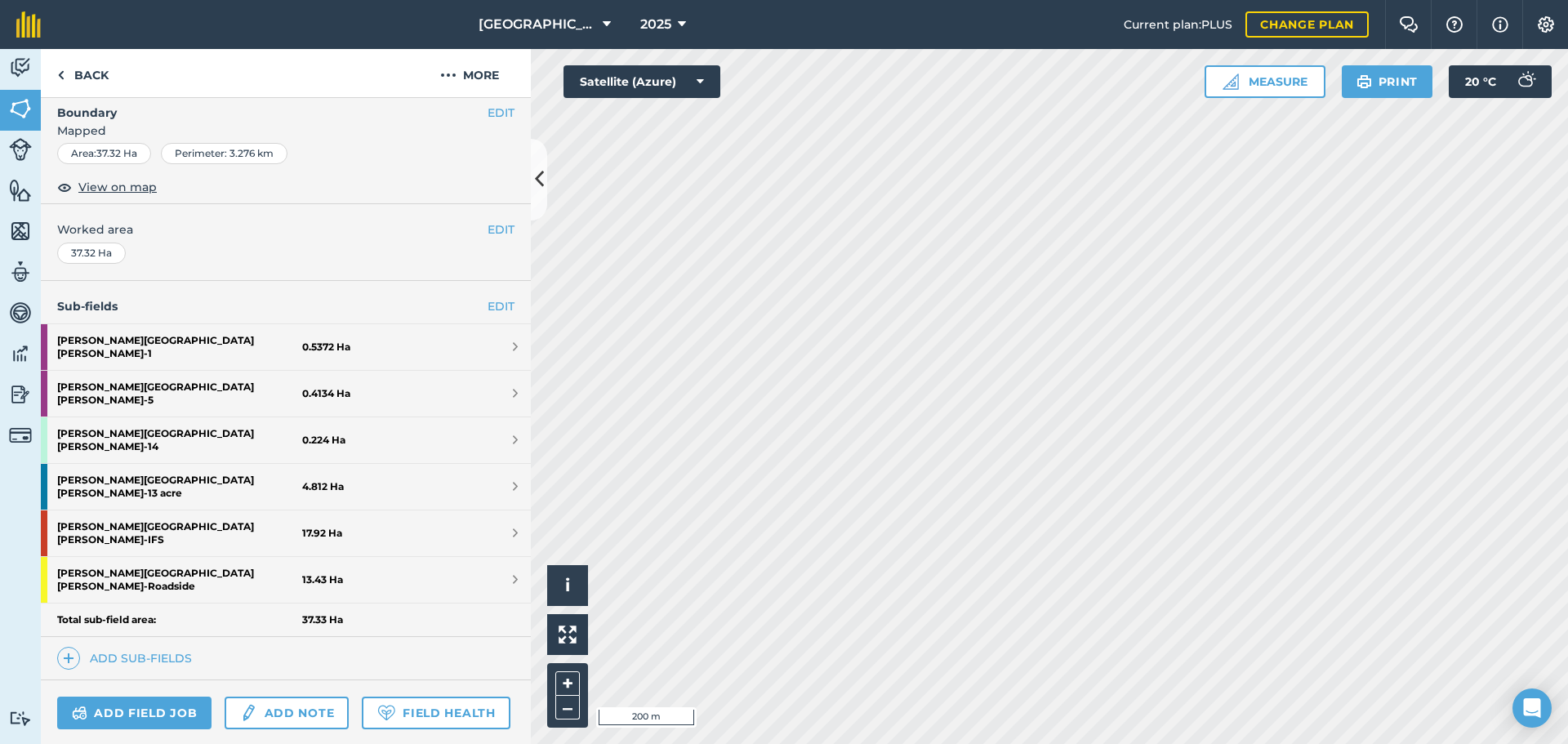 scroll, scrollTop: 245, scrollLeft: 0, axis: vertical 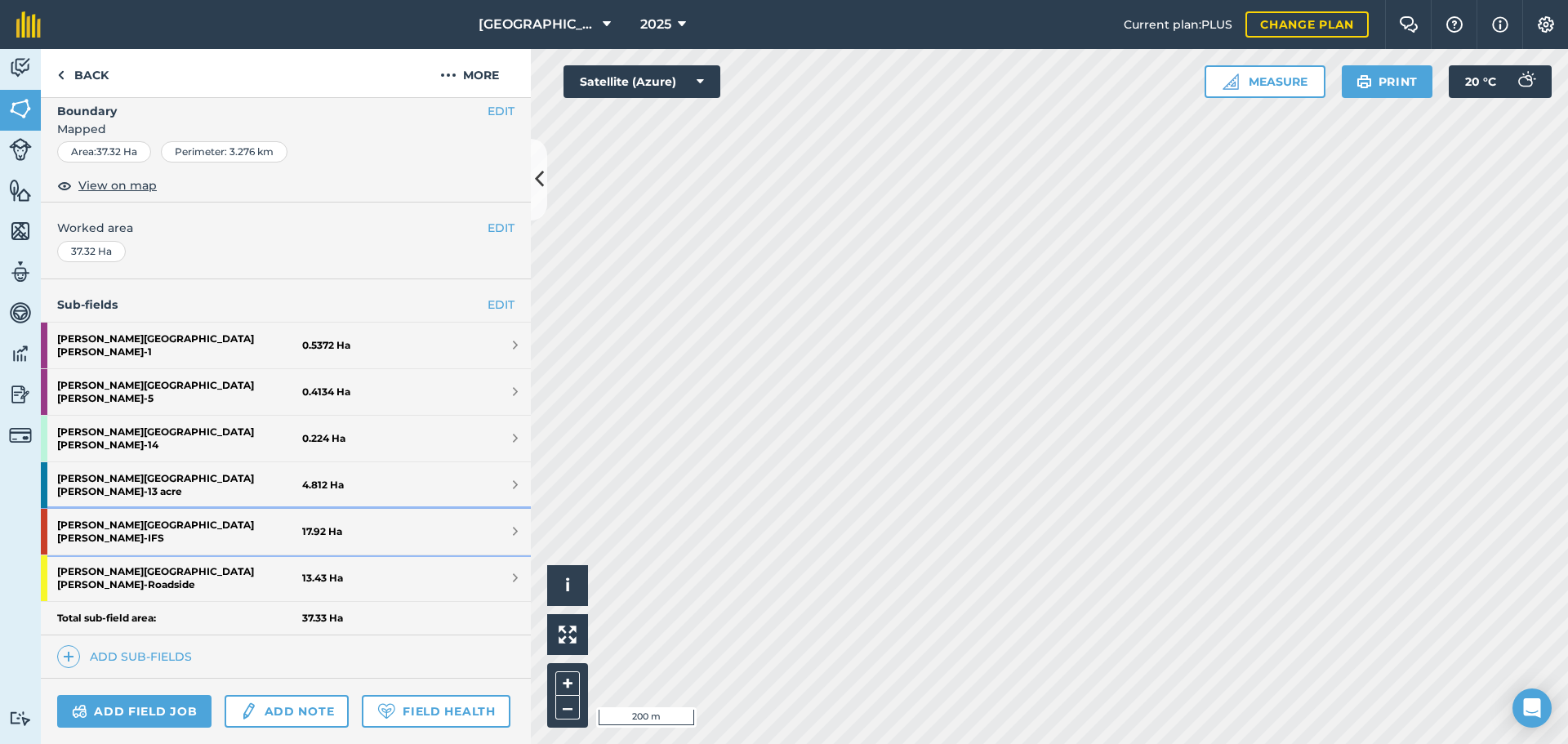 click on "Howe Hill  -  IFS" at bounding box center (180, 532) 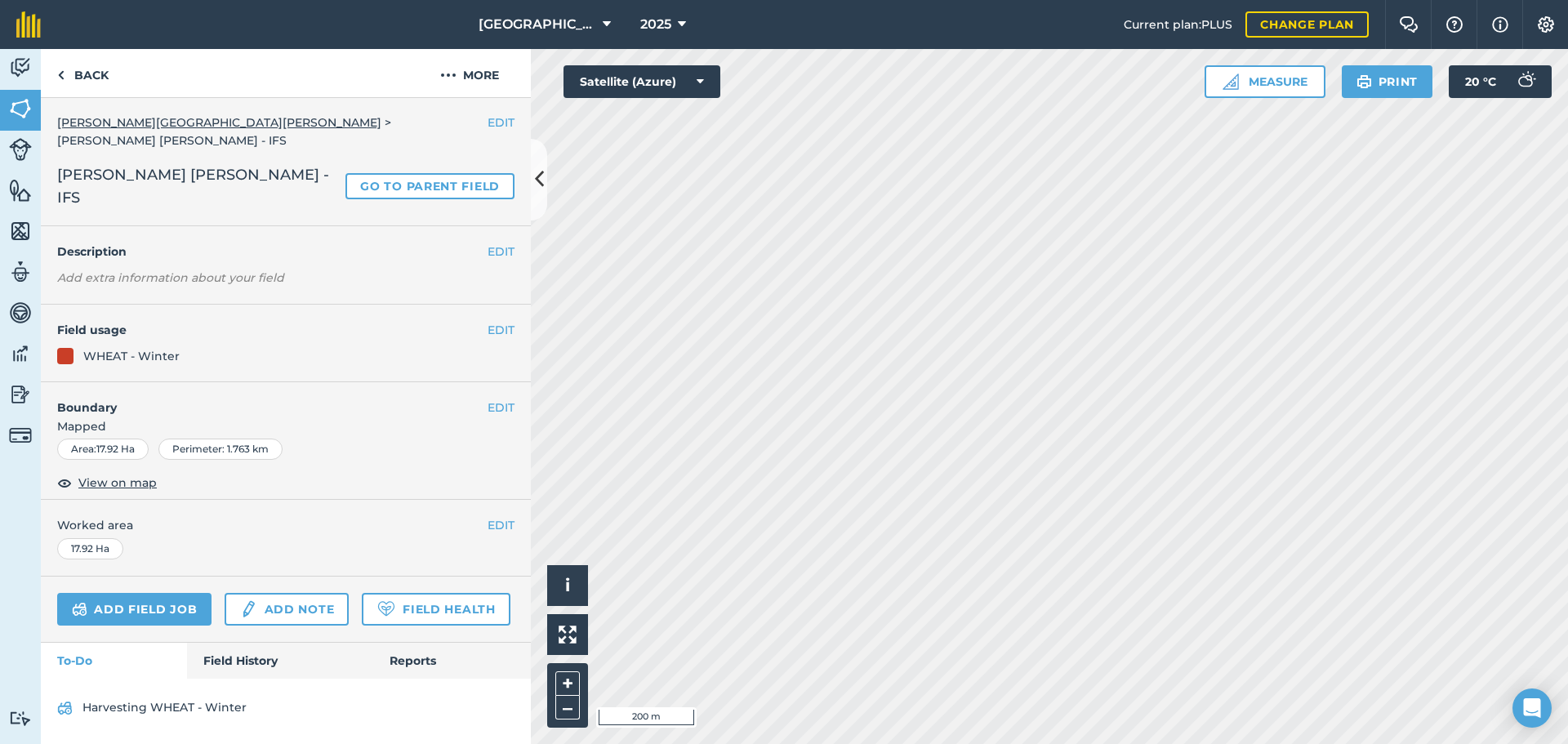 scroll, scrollTop: 0, scrollLeft: 0, axis: both 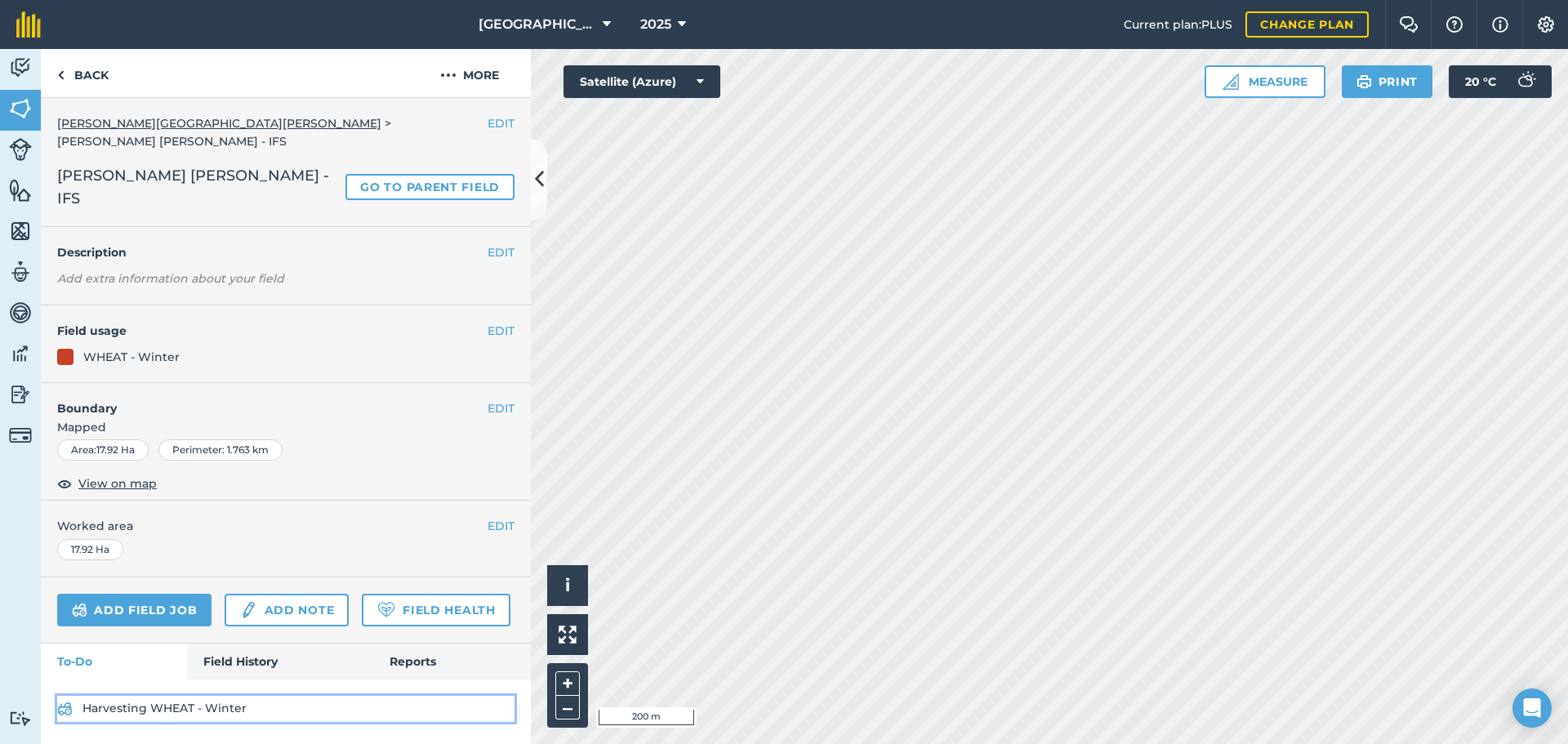 click on "Harvesting WHEAT - Winter" at bounding box center [286, 709] 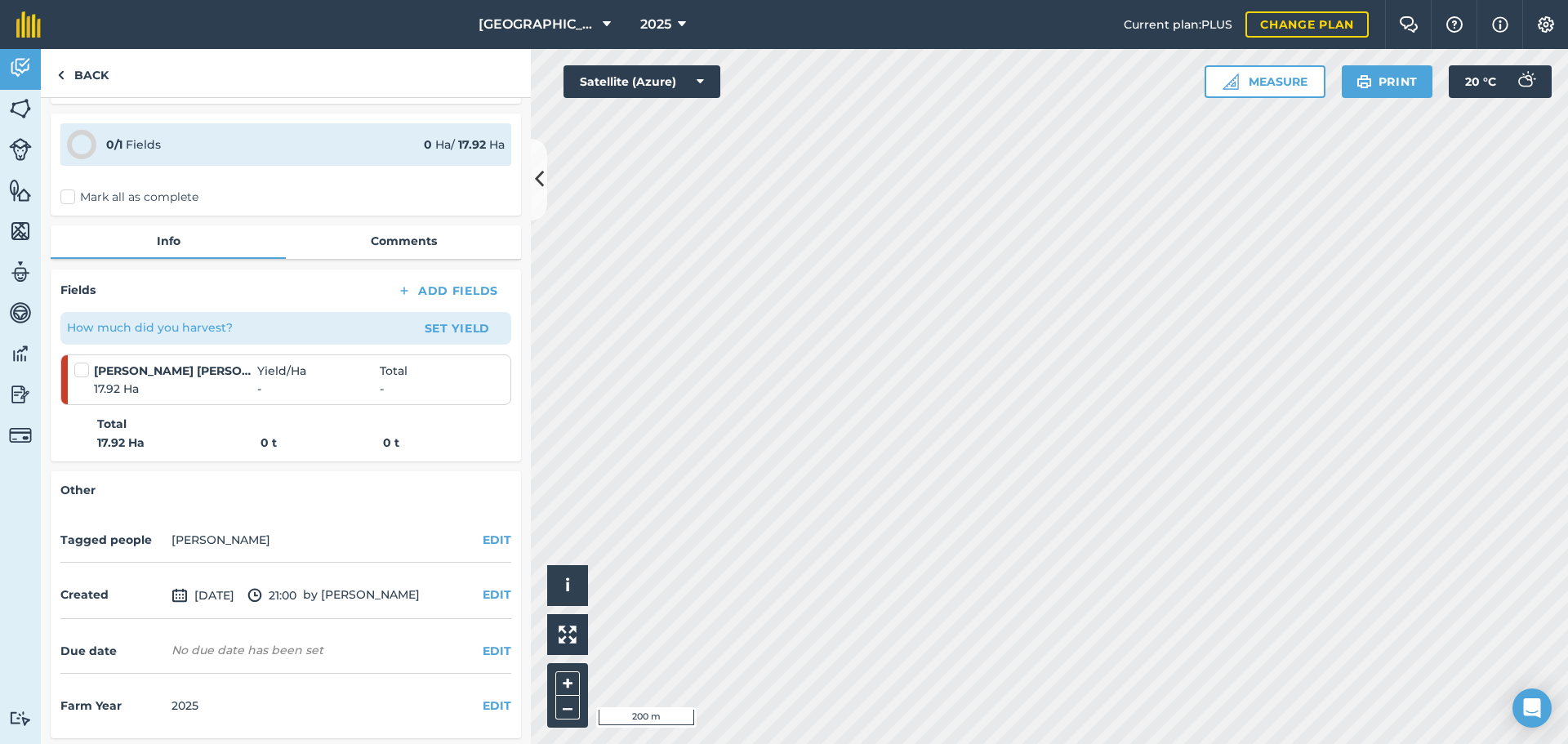 scroll, scrollTop: 99, scrollLeft: 0, axis: vertical 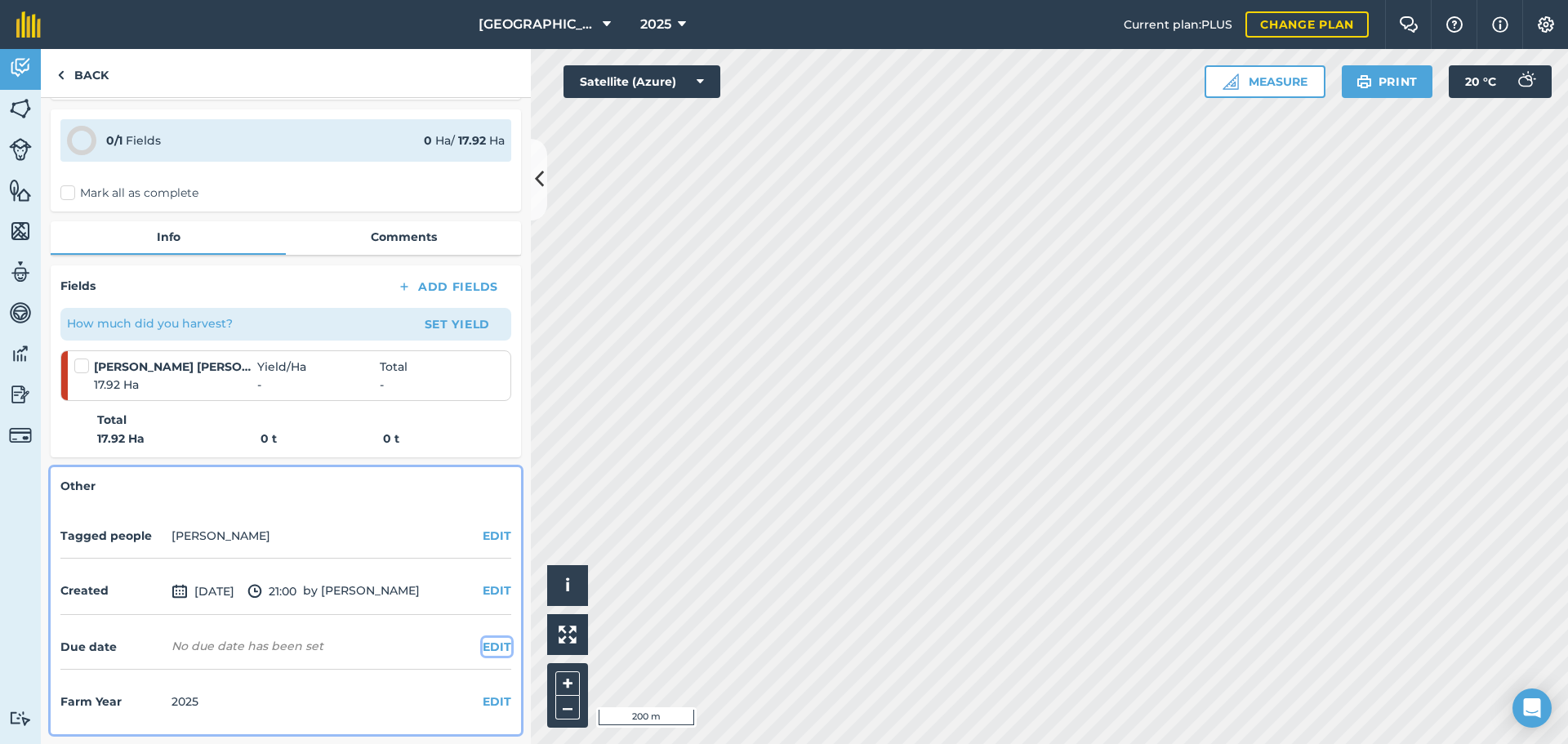 click on "EDIT" at bounding box center [497, 647] 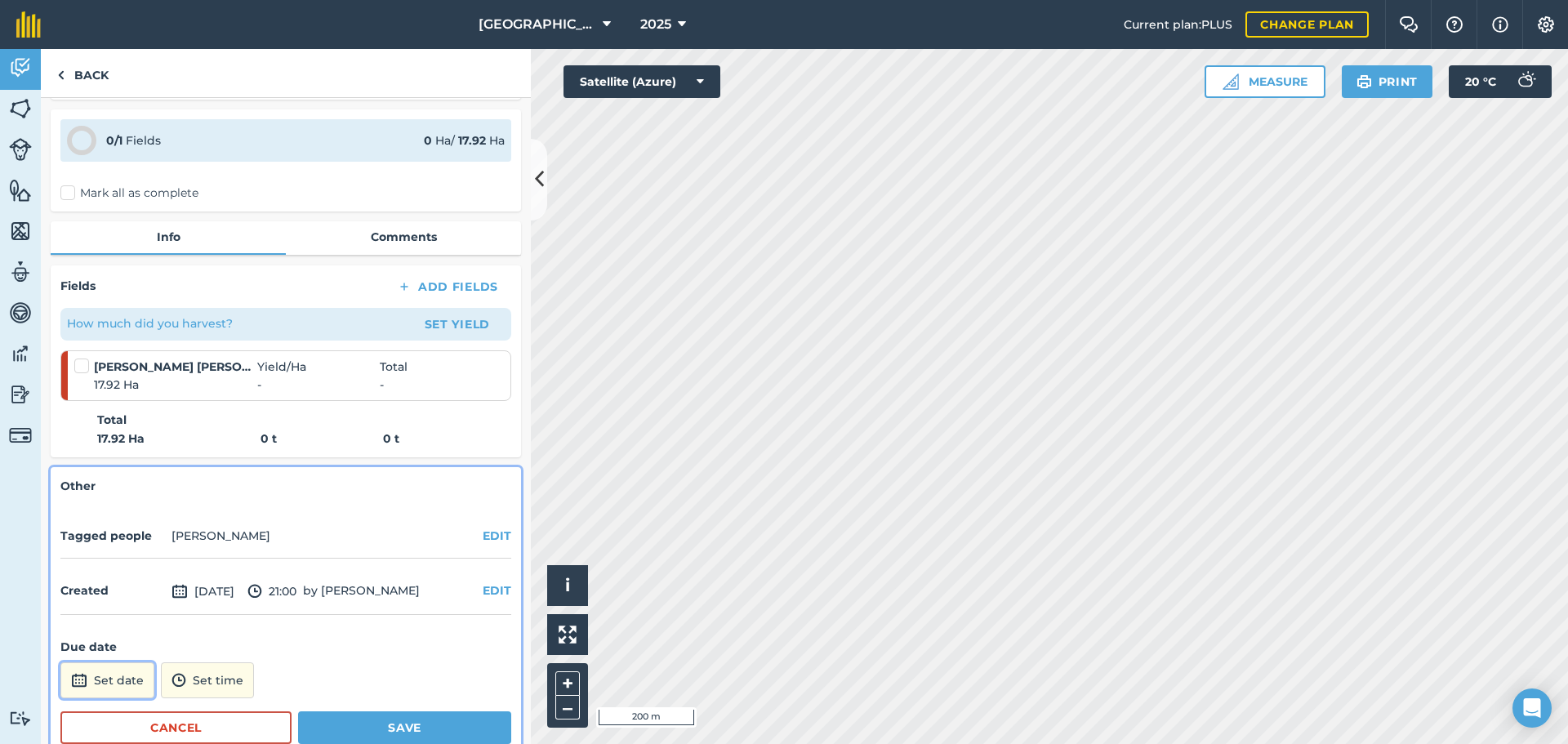 click on "Set date" at bounding box center [107, 680] 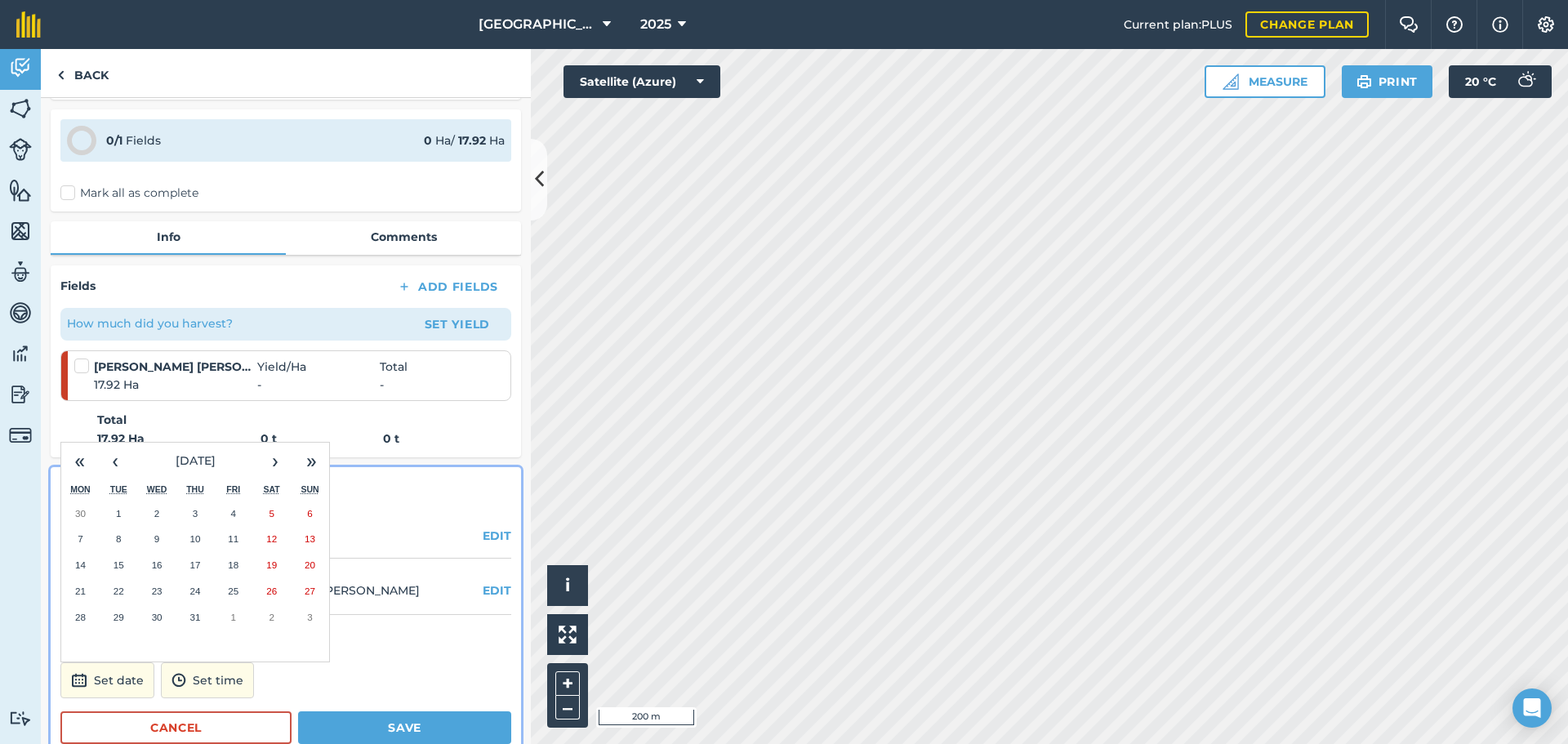 click on "30" at bounding box center (157, 617) 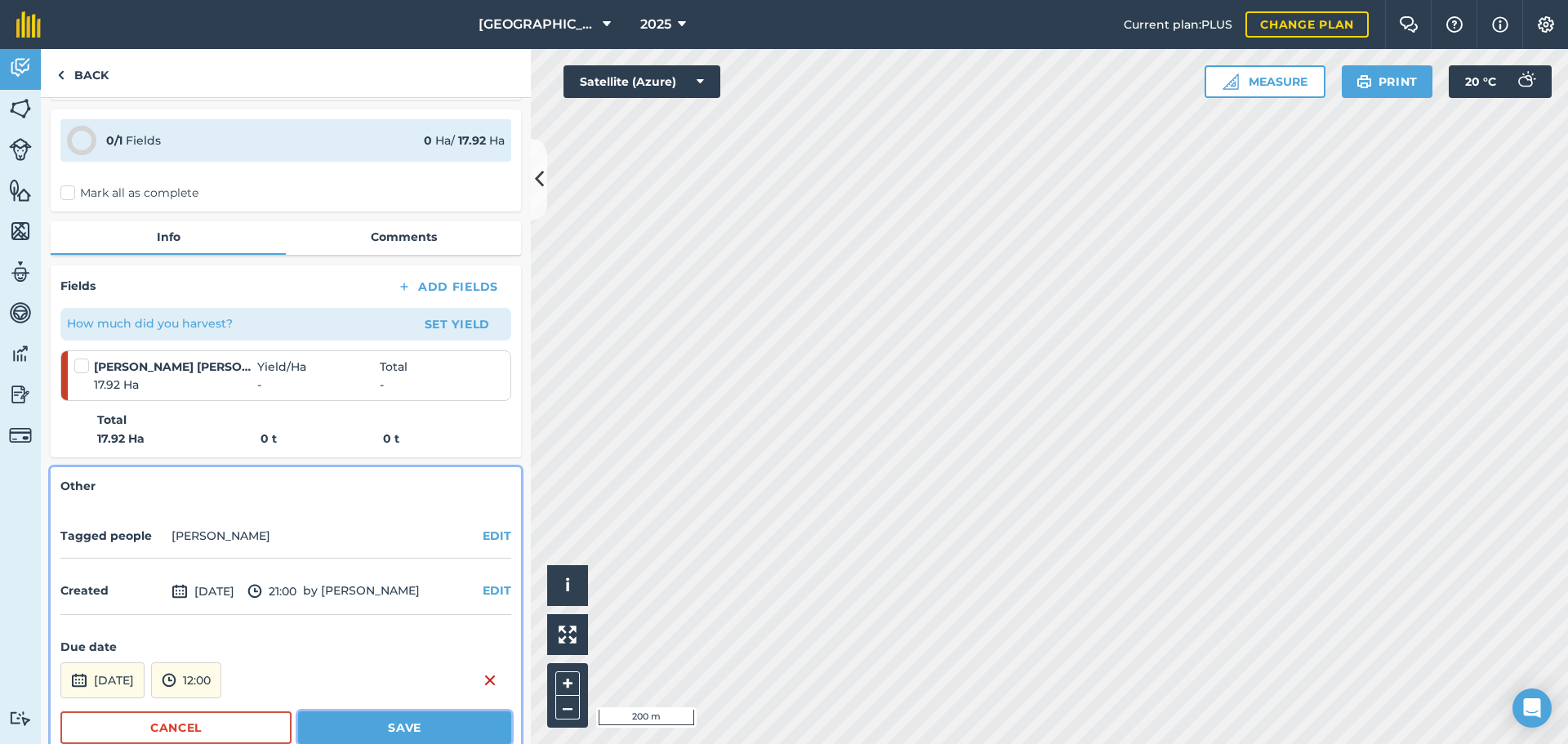 click on "Save" at bounding box center [404, 728] 